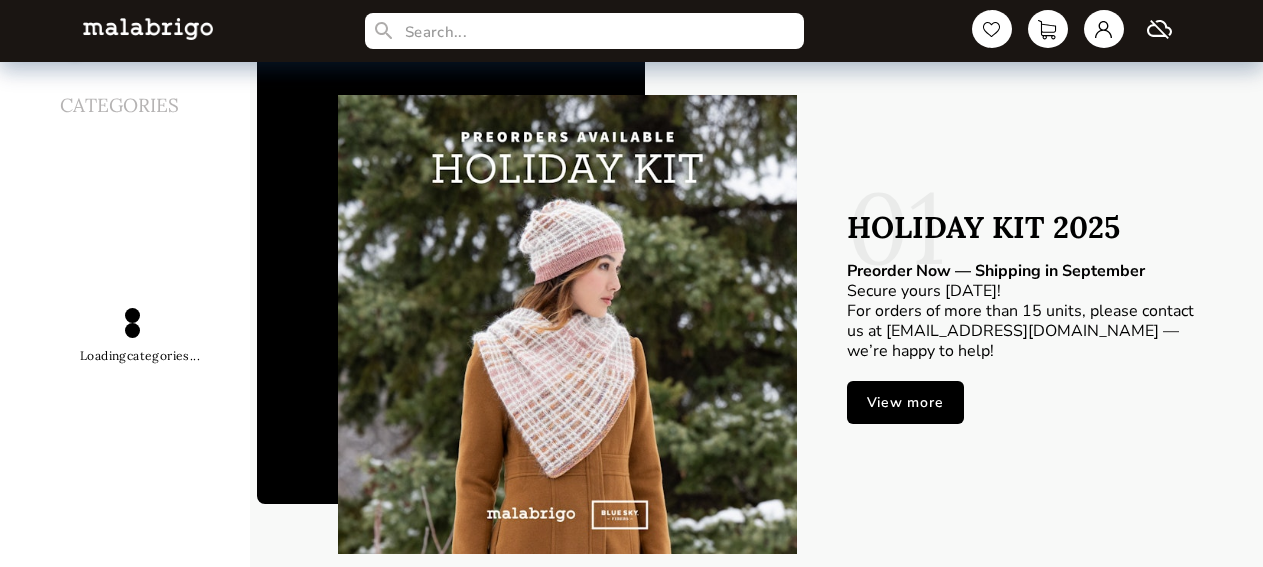 scroll, scrollTop: 102, scrollLeft: 0, axis: vertical 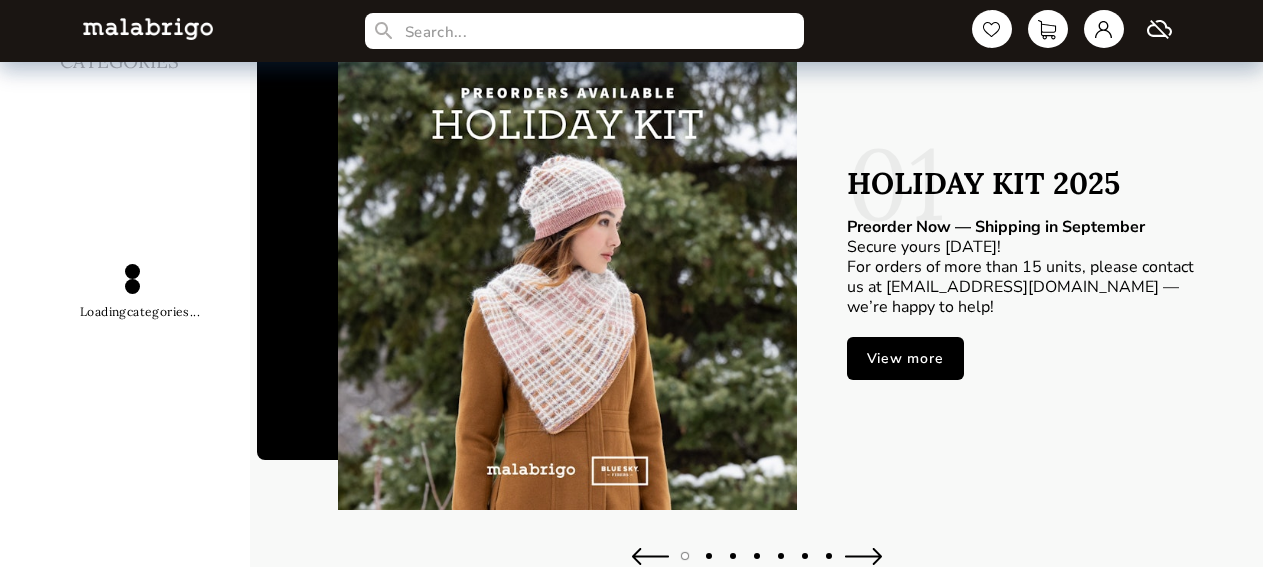 click on "View more" at bounding box center (905, 358) 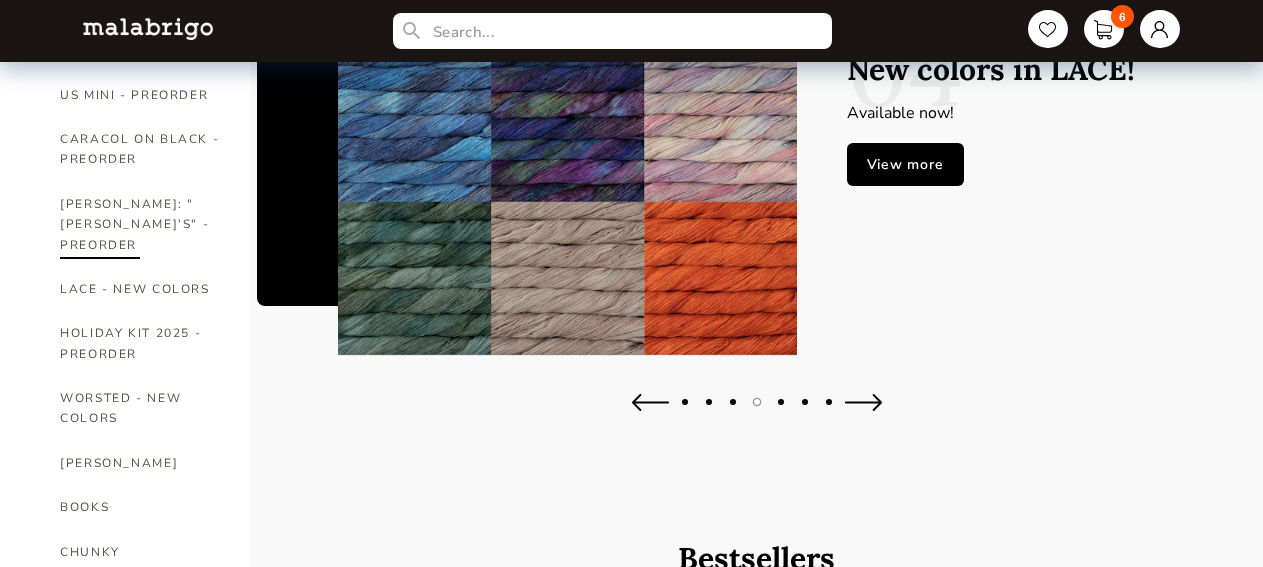scroll, scrollTop: 0, scrollLeft: 0, axis: both 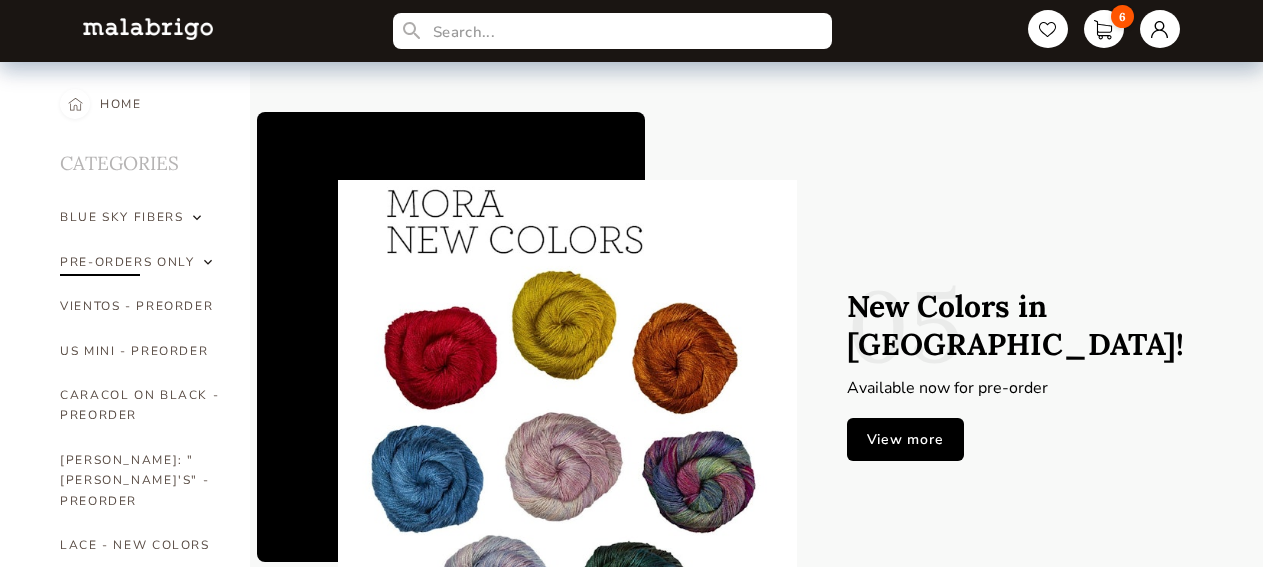 click at bounding box center (208, 262) 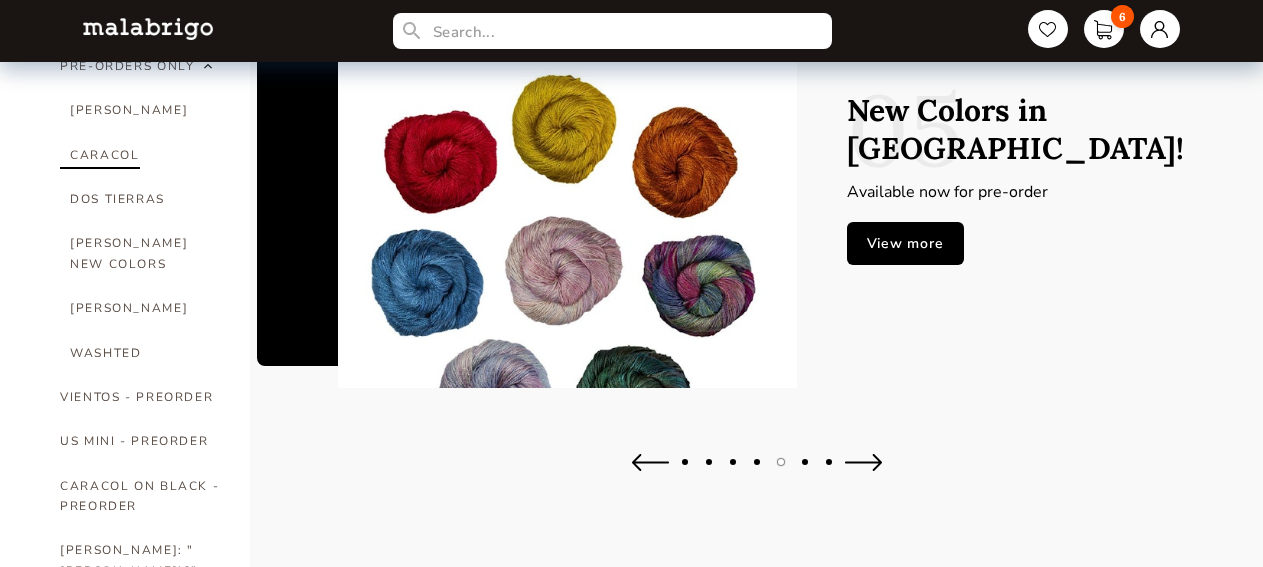 scroll, scrollTop: 204, scrollLeft: 0, axis: vertical 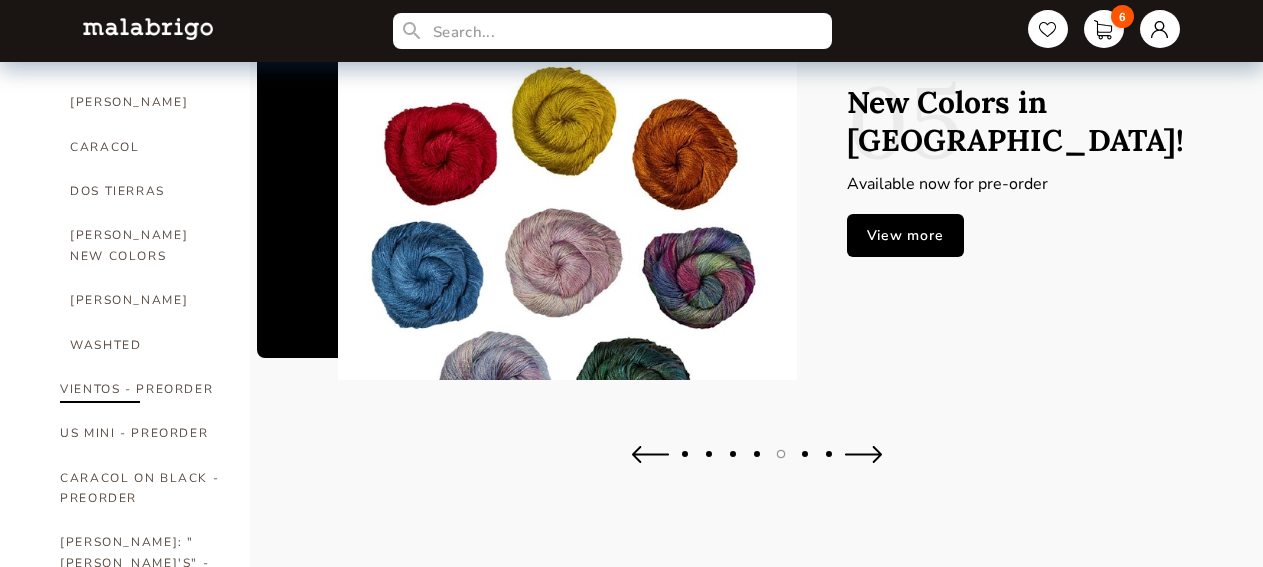 click on "VIENTOS - PREORDER" at bounding box center (140, 389) 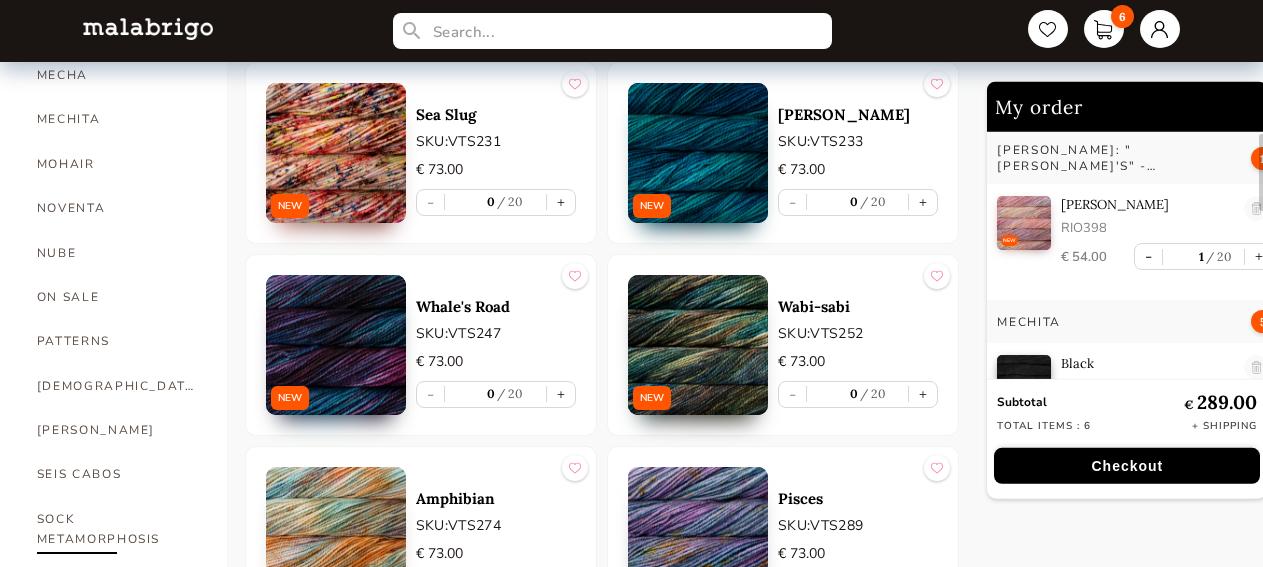 scroll, scrollTop: 1224, scrollLeft: 0, axis: vertical 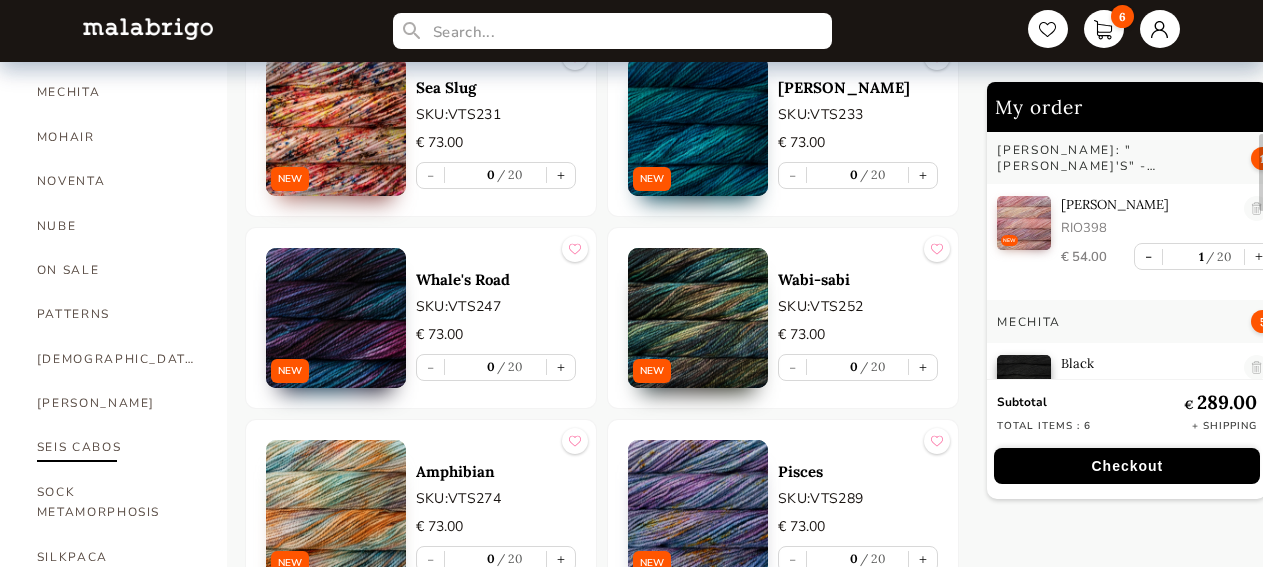 click on "SEIS CABOS" at bounding box center (117, 447) 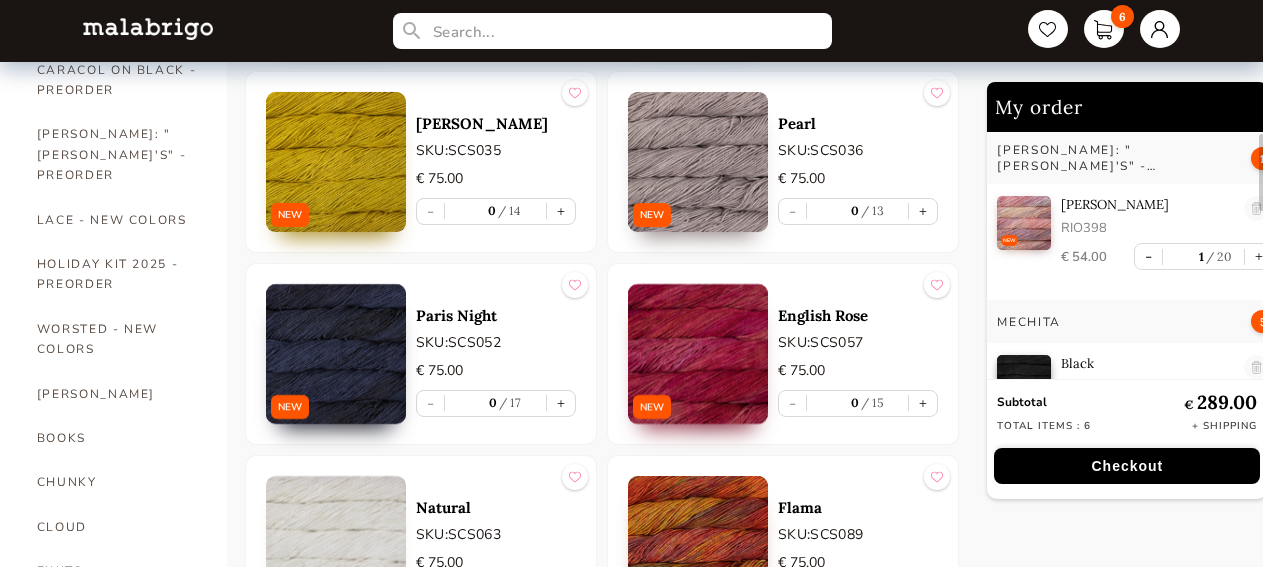 scroll, scrollTop: 0, scrollLeft: 0, axis: both 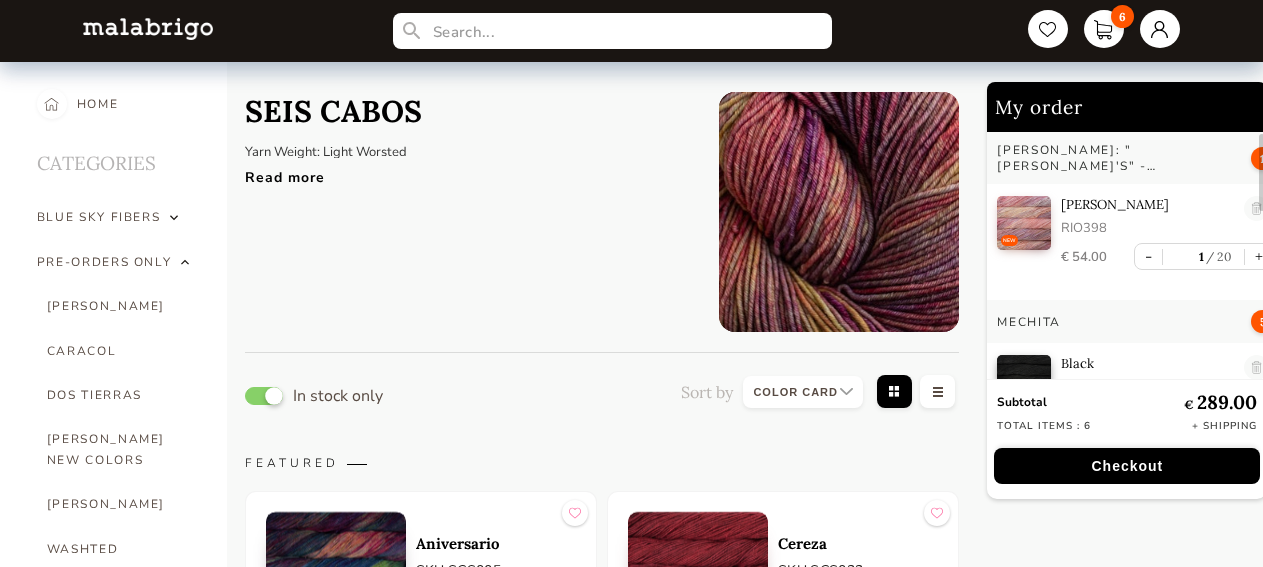 click at bounding box center [264, 396] 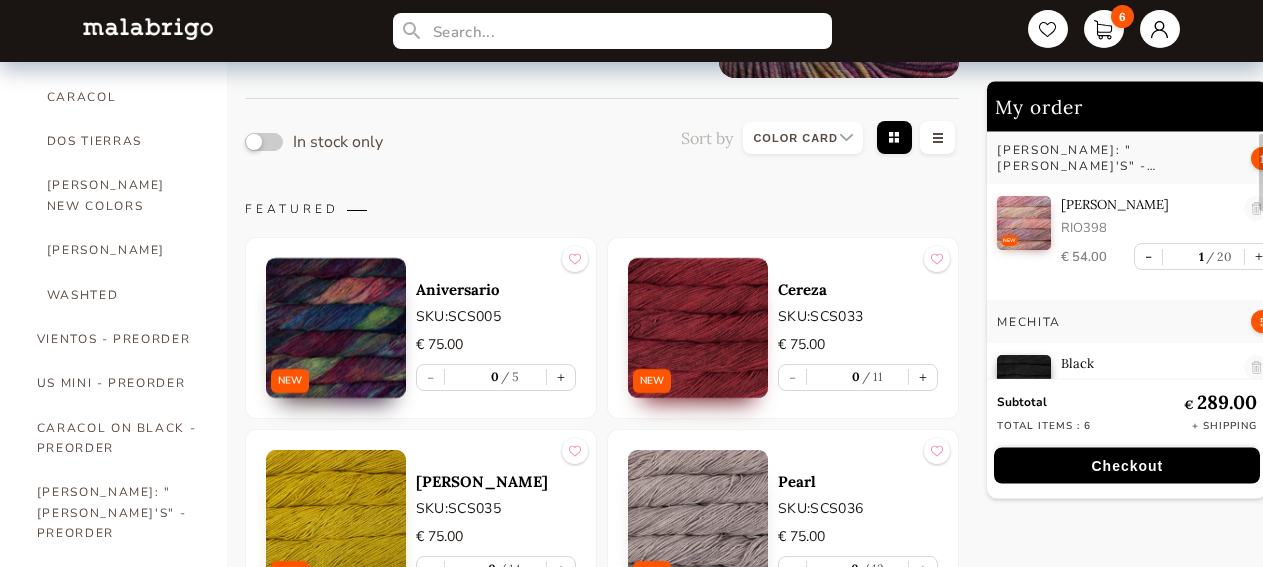 scroll, scrollTop: 204, scrollLeft: 0, axis: vertical 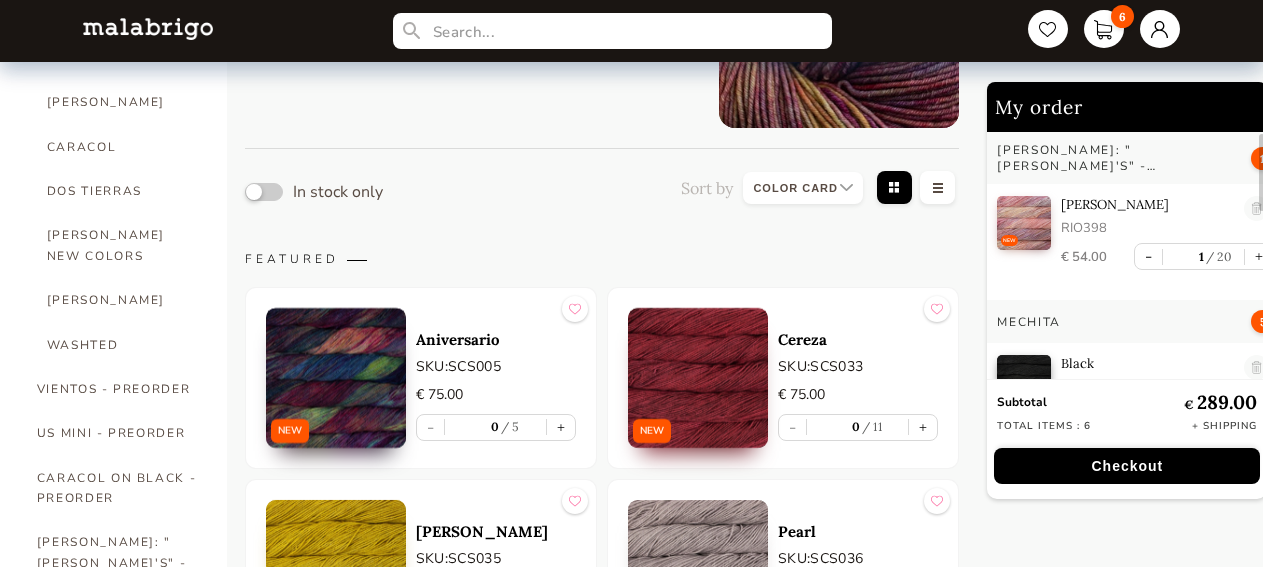 select on "NAME" 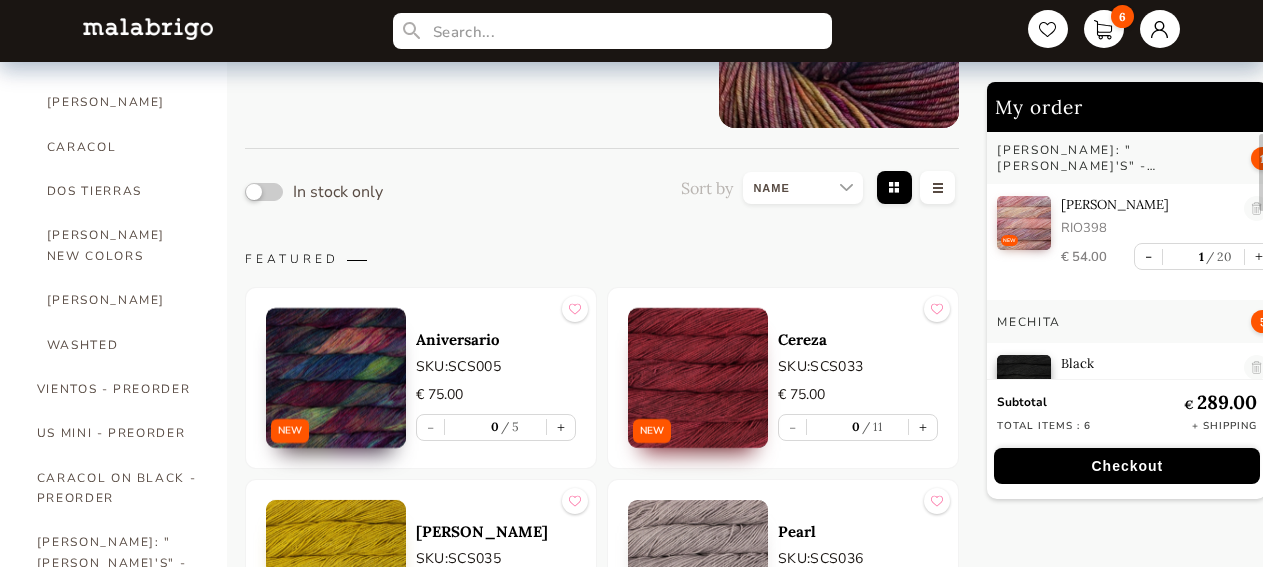 click at bounding box center (0, 0) 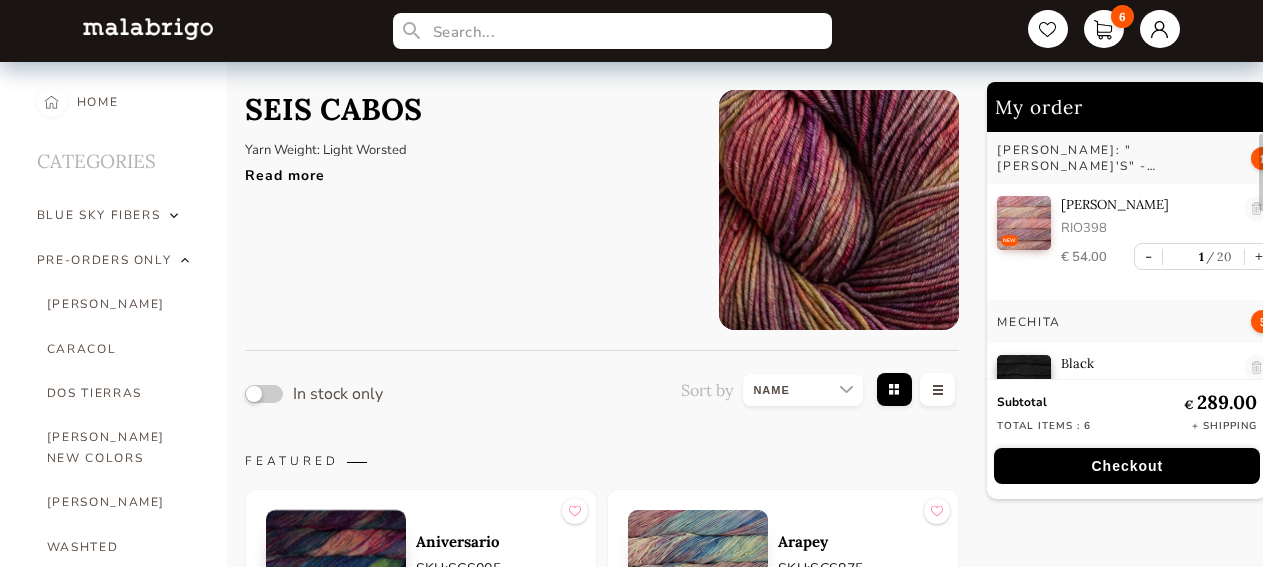 scroll, scrollTop: 0, scrollLeft: 0, axis: both 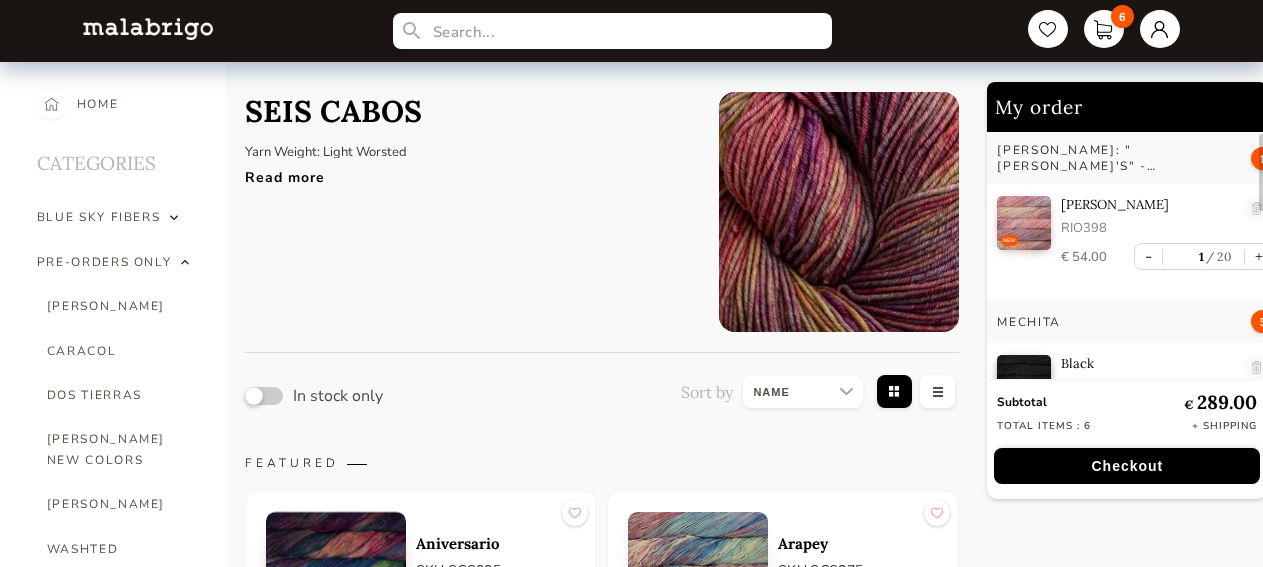 click at bounding box center (264, 396) 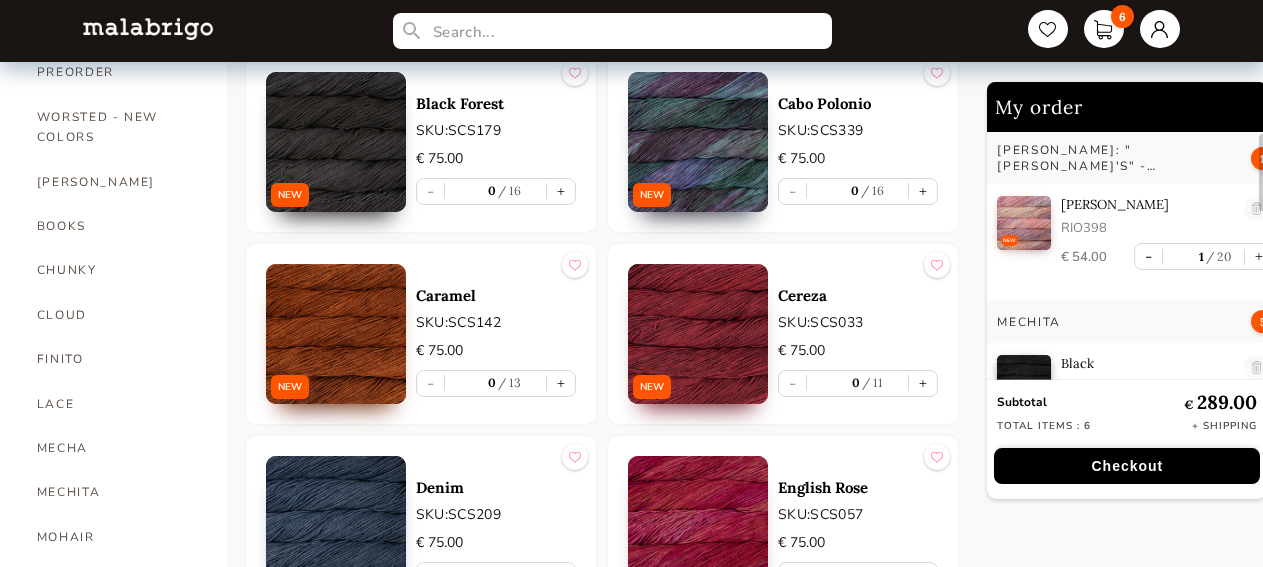 scroll, scrollTop: 1122, scrollLeft: 0, axis: vertical 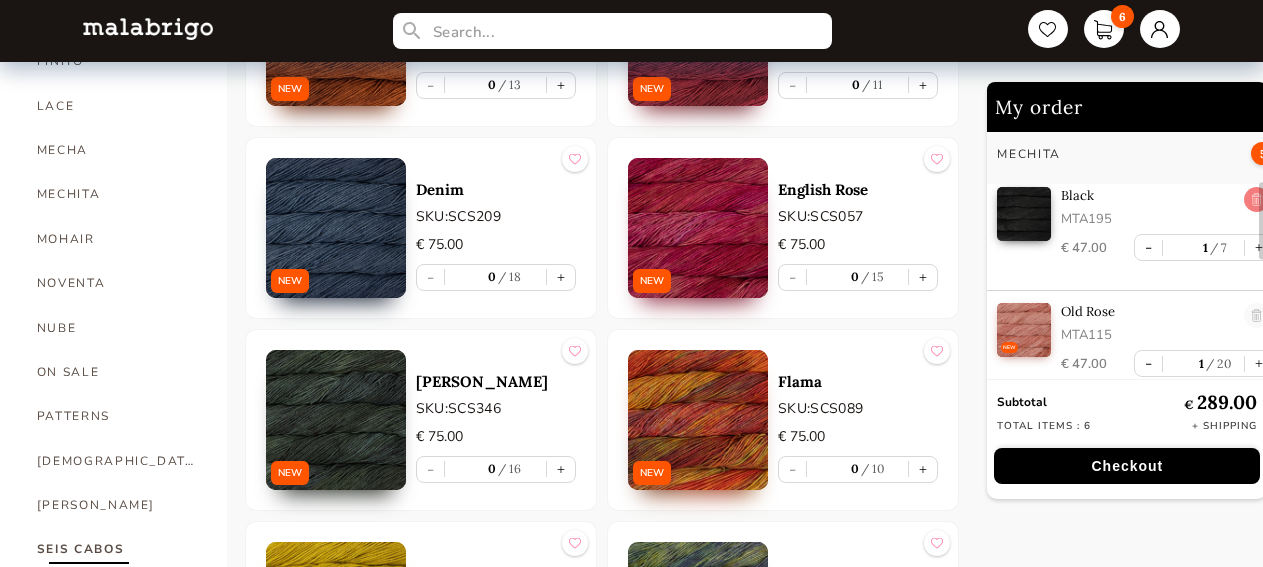 click at bounding box center [1257, 200] 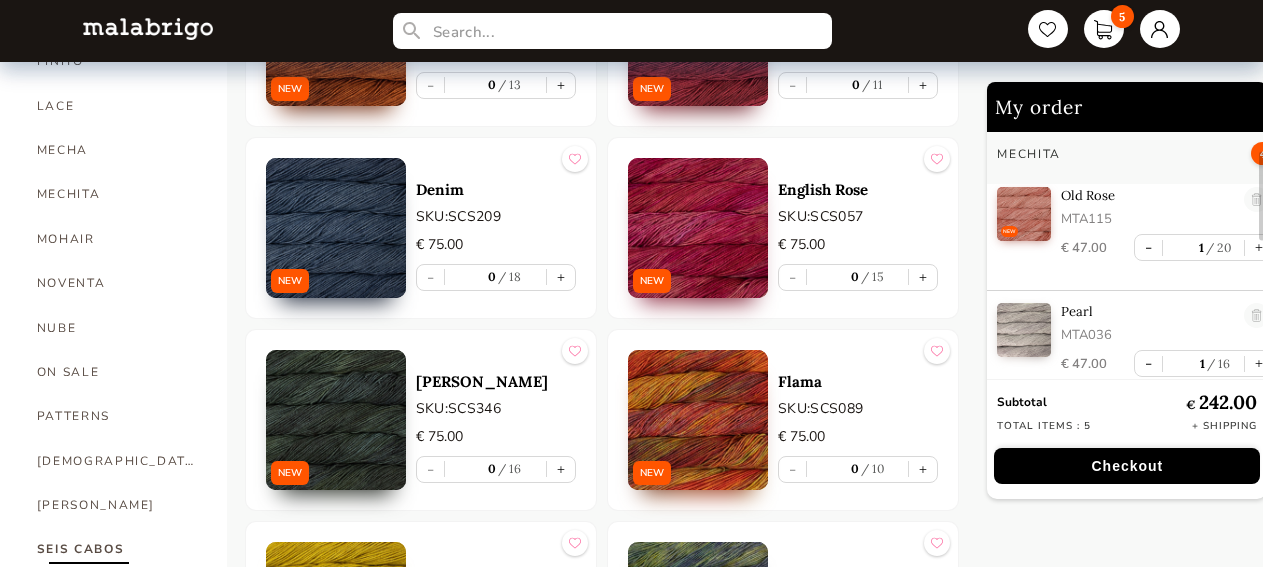 scroll, scrollTop: 52, scrollLeft: 0, axis: vertical 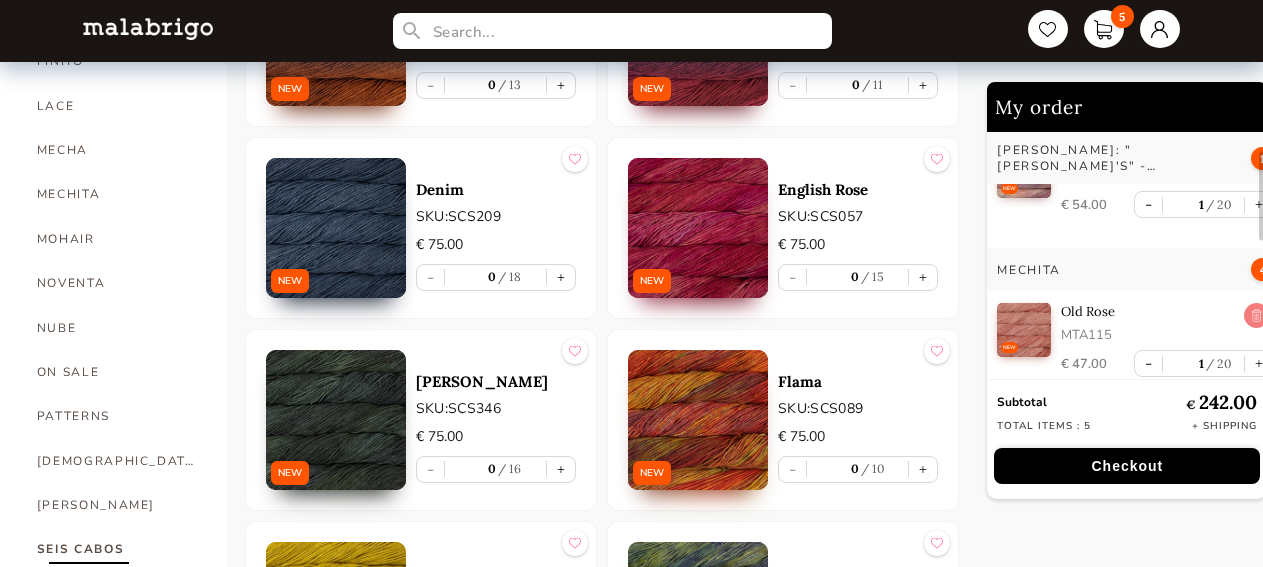 click at bounding box center (1257, 316) 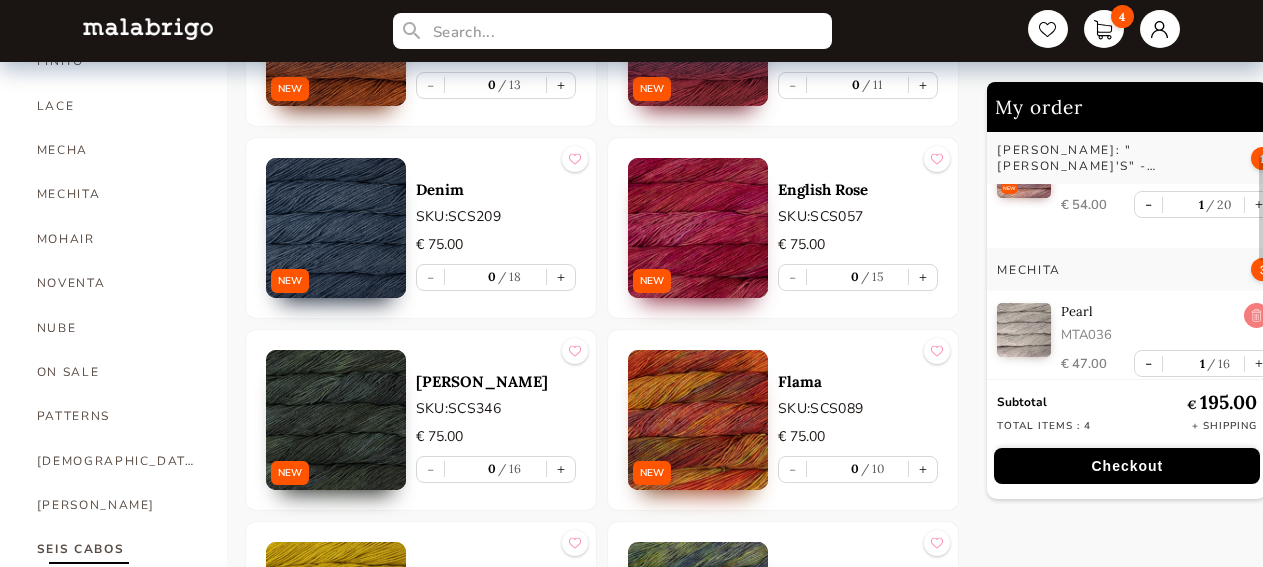 click at bounding box center (1257, 316) 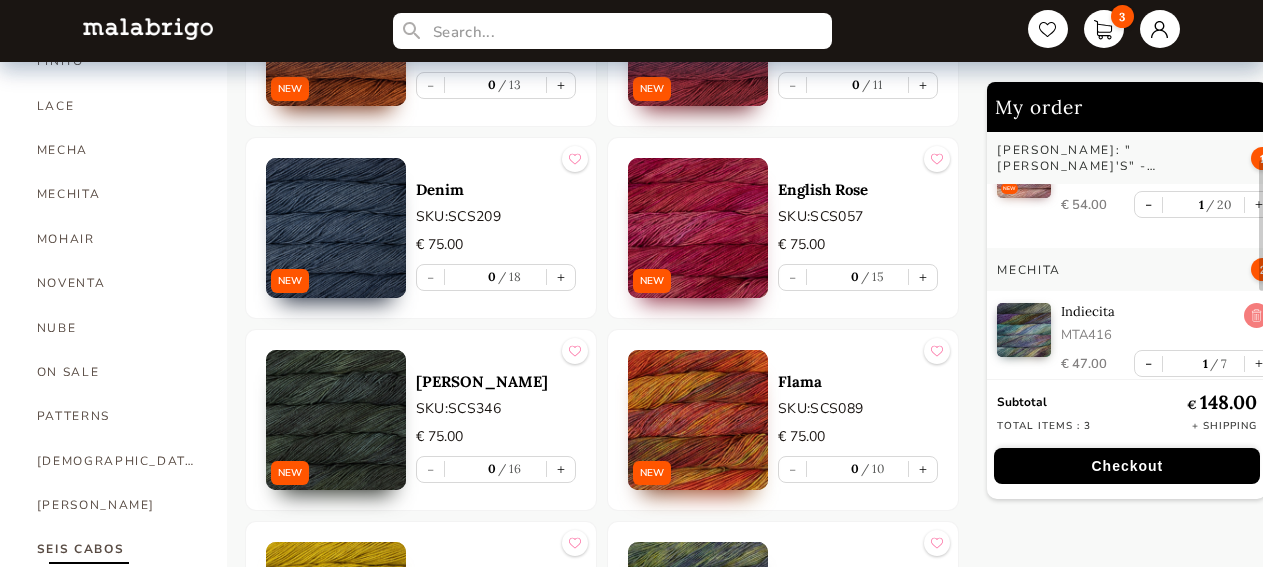 click at bounding box center (1257, 316) 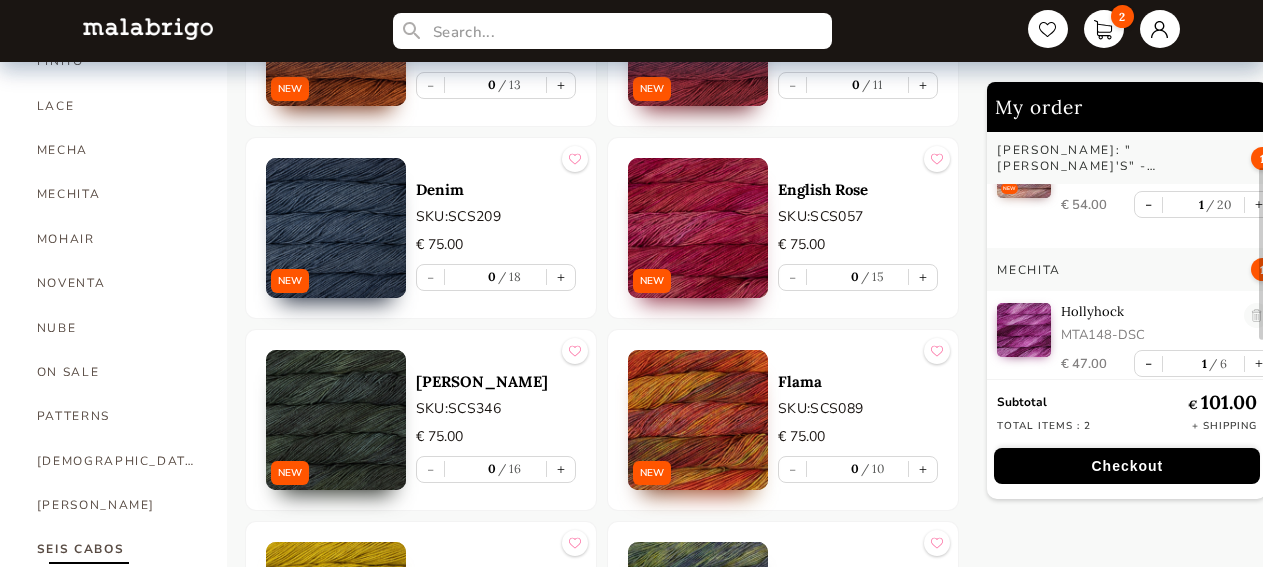 click at bounding box center (1257, 316) 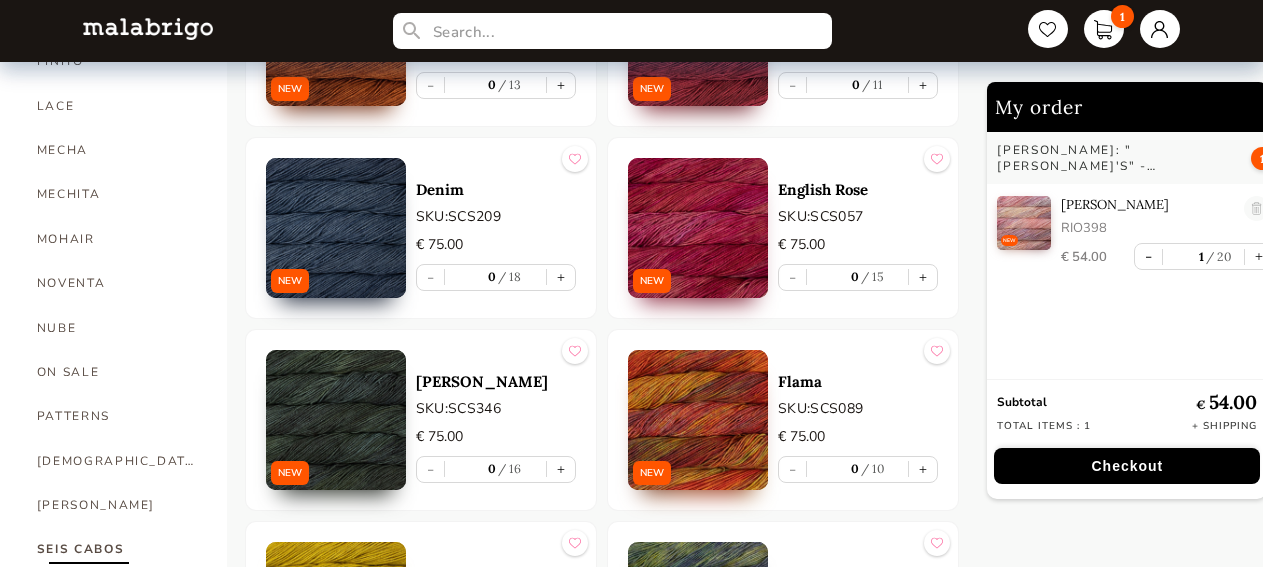 scroll, scrollTop: 0, scrollLeft: 0, axis: both 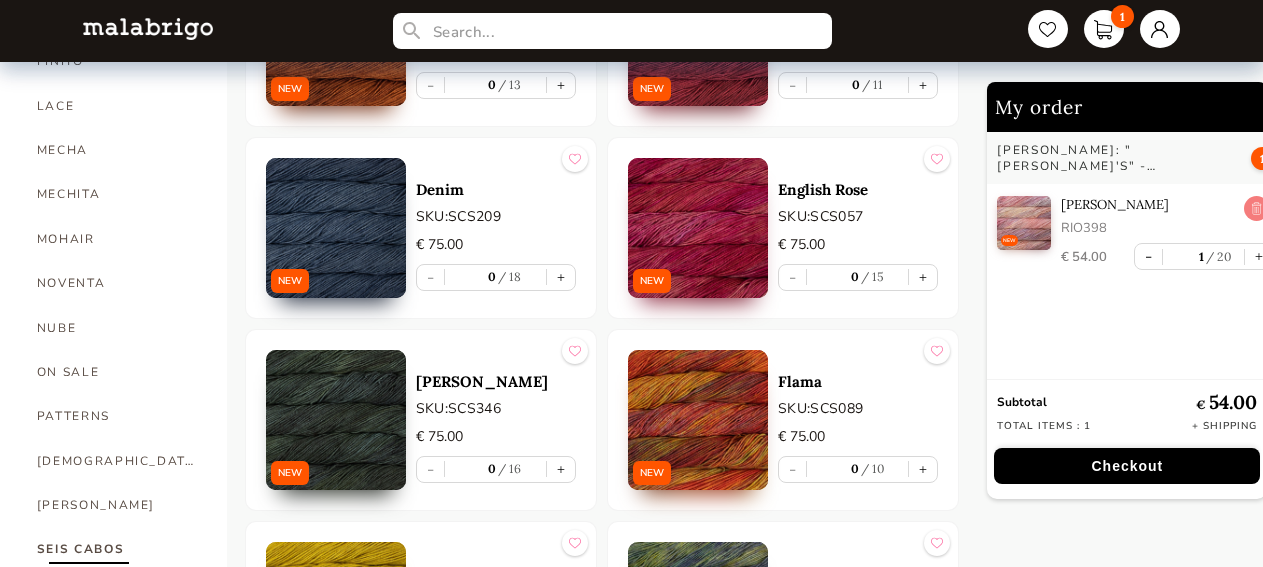 click at bounding box center (1257, 209) 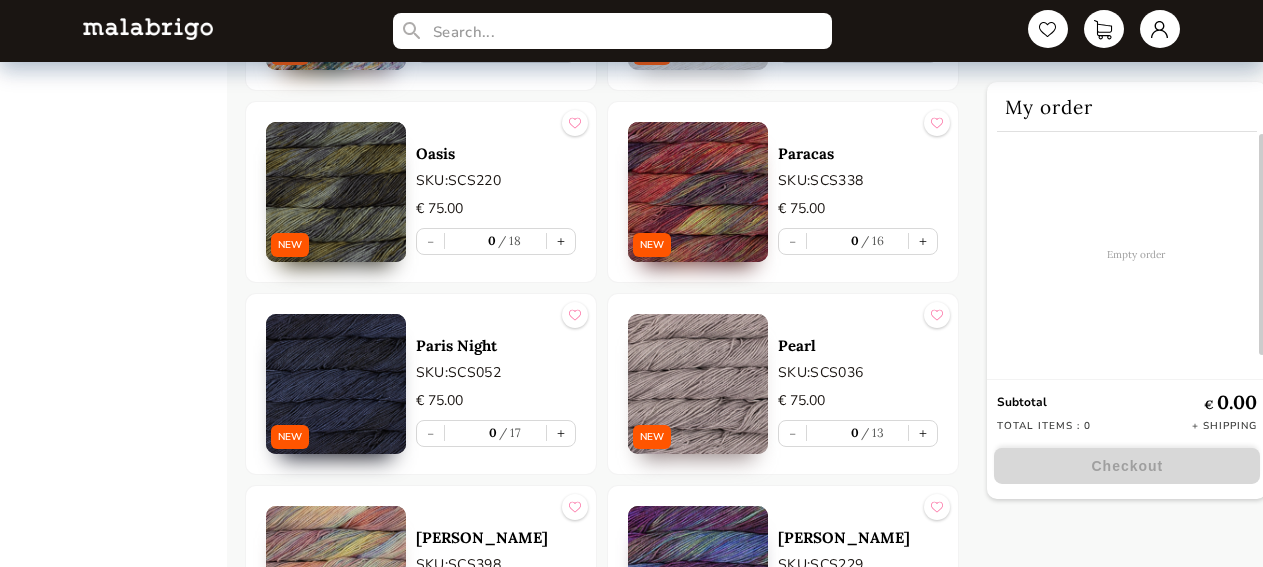 scroll, scrollTop: 4388, scrollLeft: 0, axis: vertical 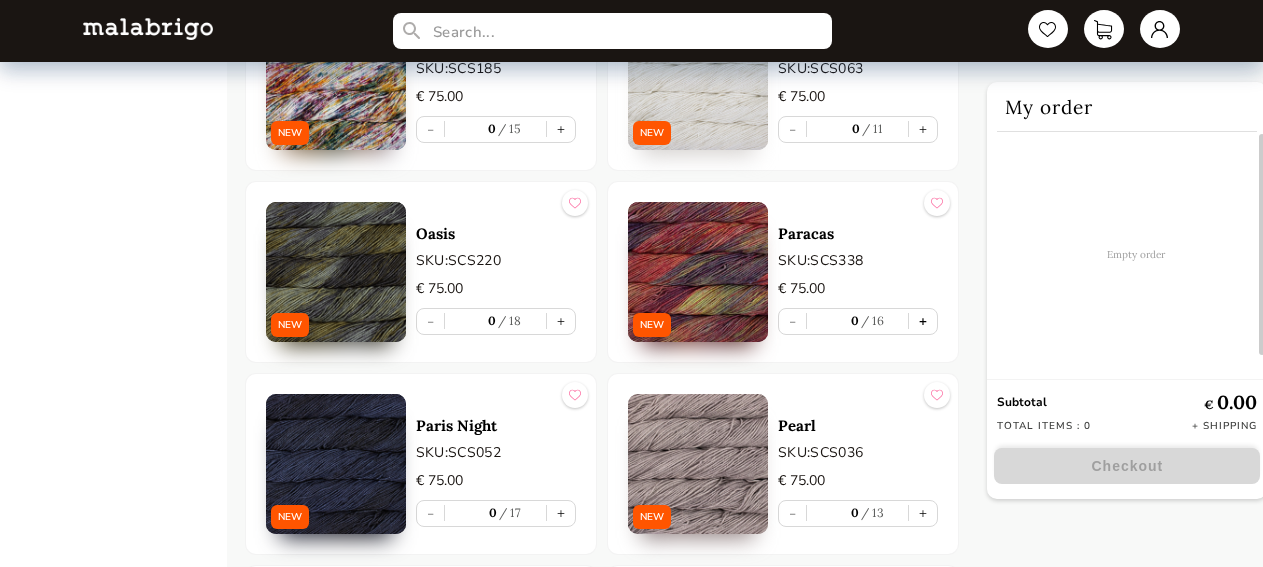 click on "+" at bounding box center (923, 321) 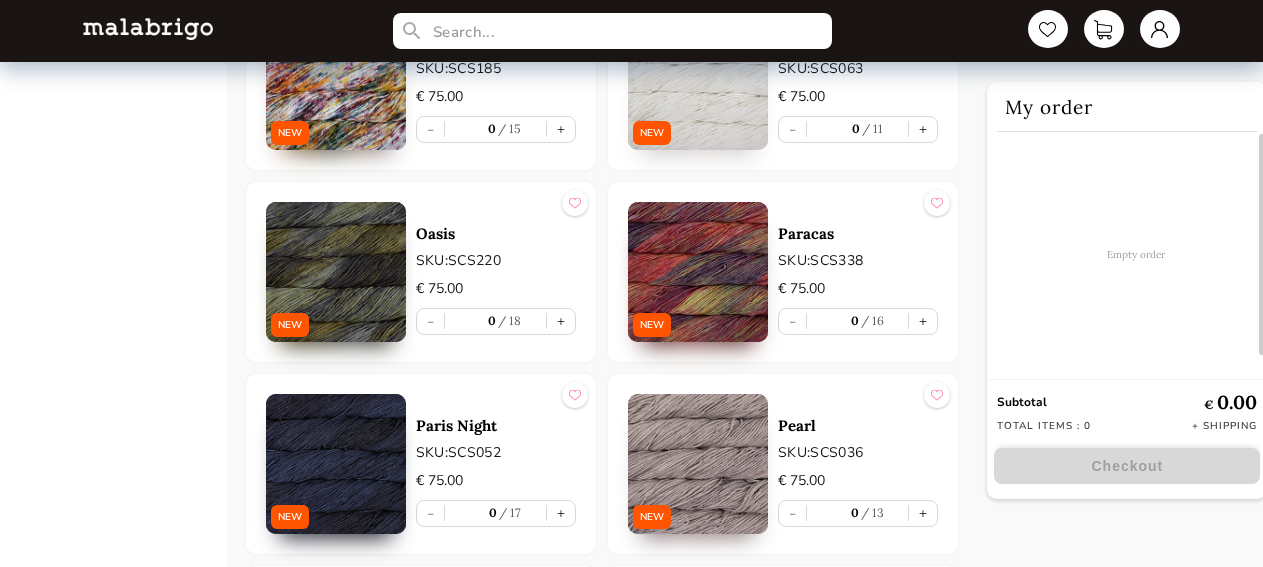 type on "1" 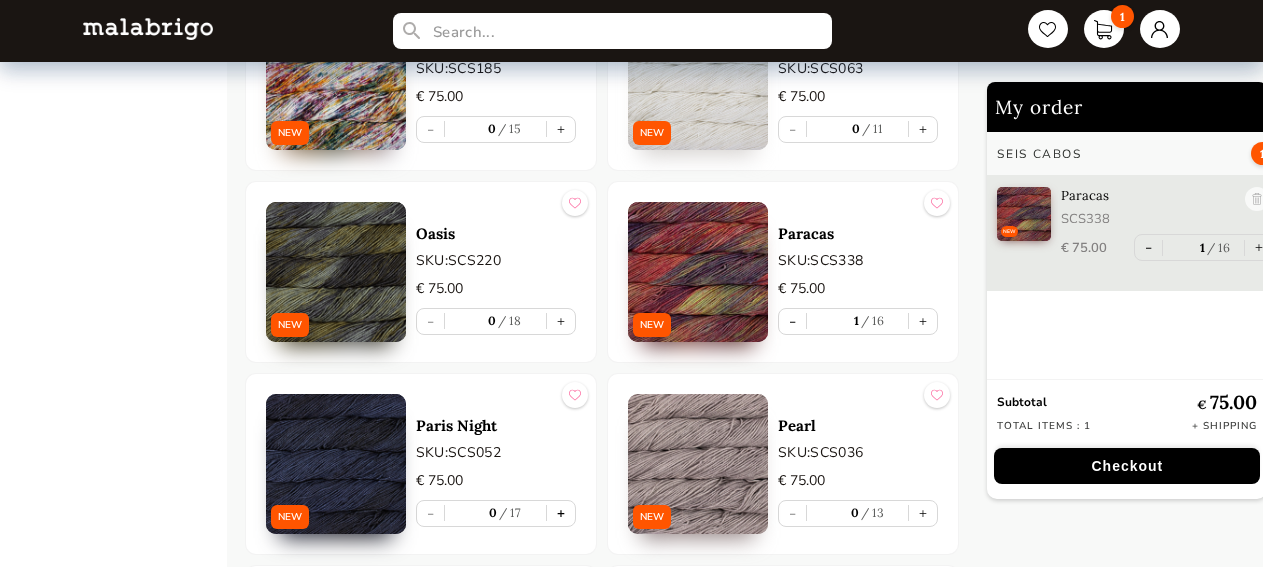 click on "+" at bounding box center [561, 513] 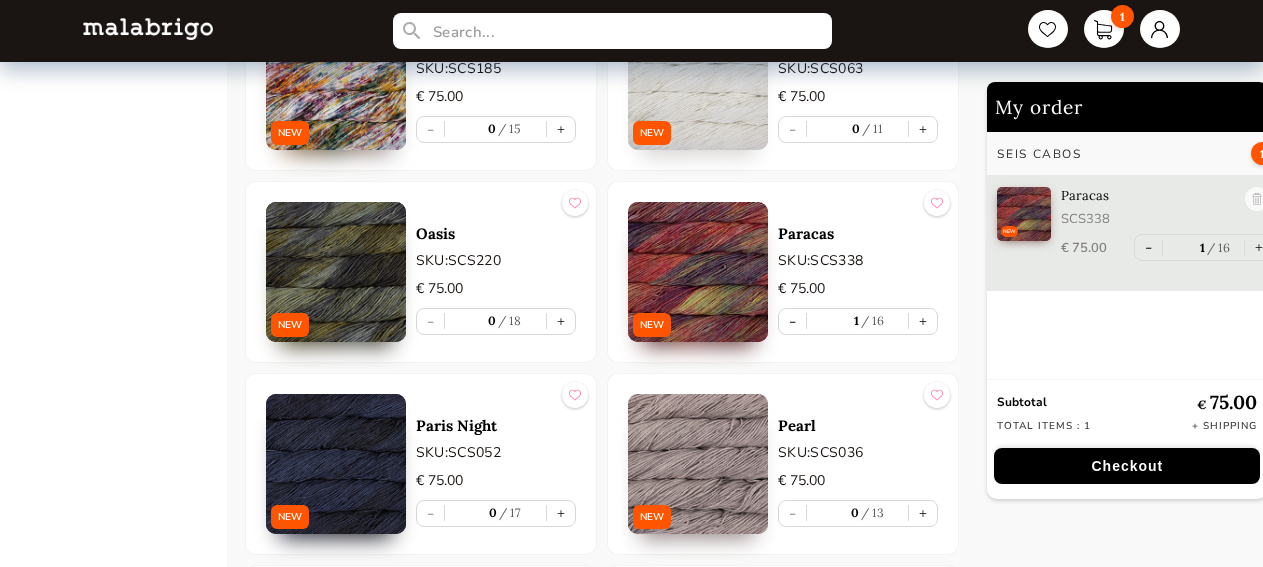 type on "1" 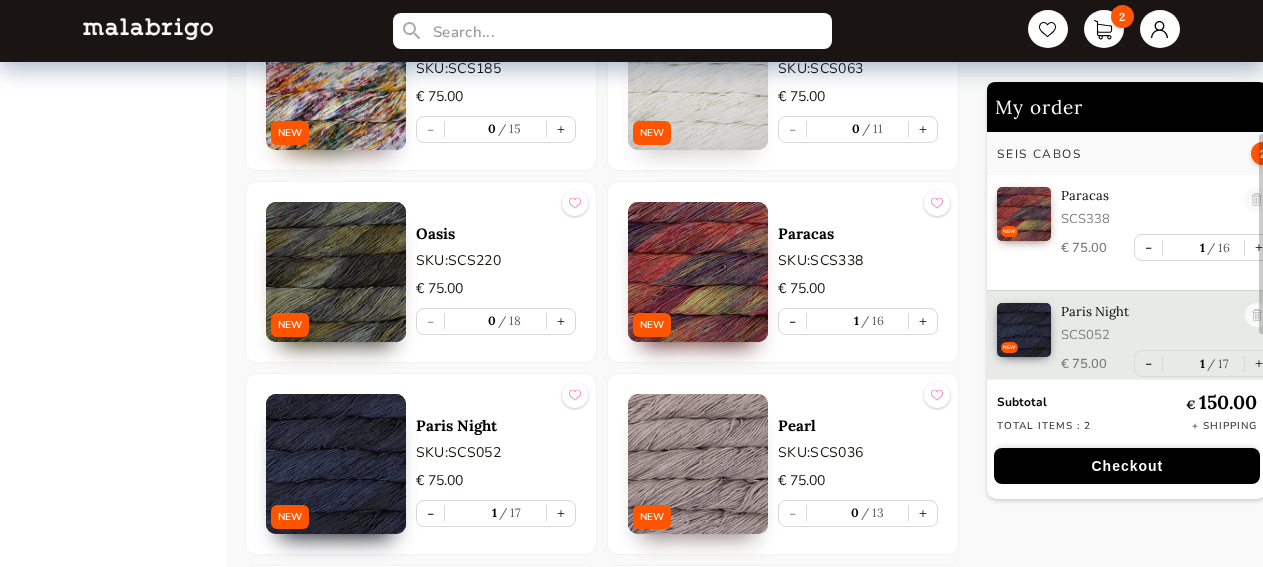 scroll, scrollTop: 14, scrollLeft: 0, axis: vertical 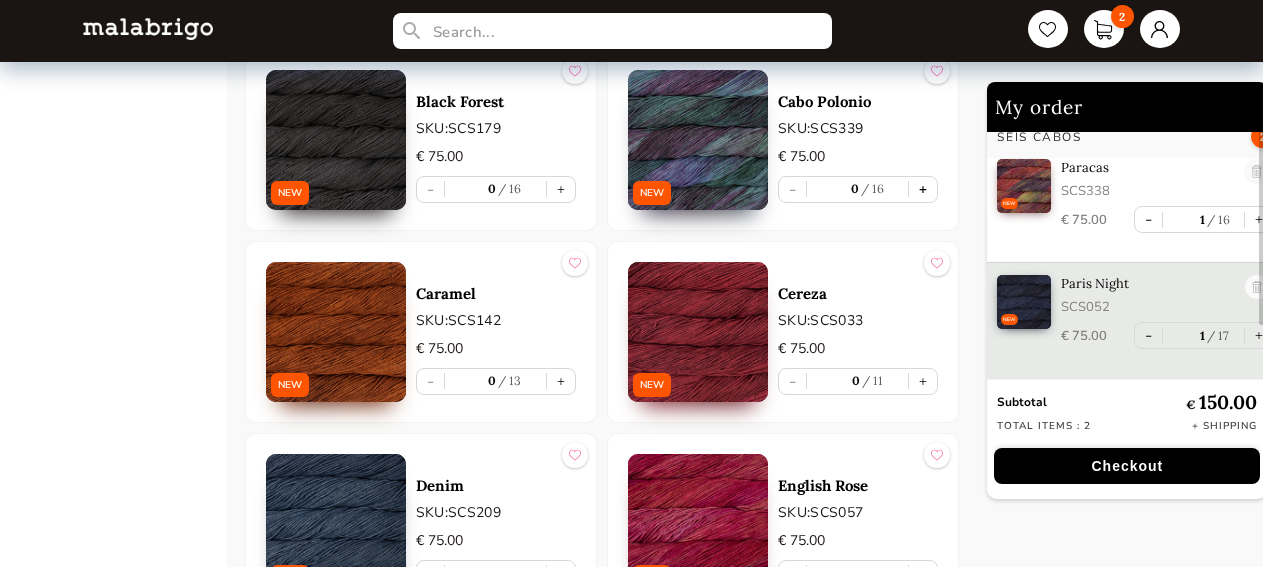click on "+" at bounding box center (923, 189) 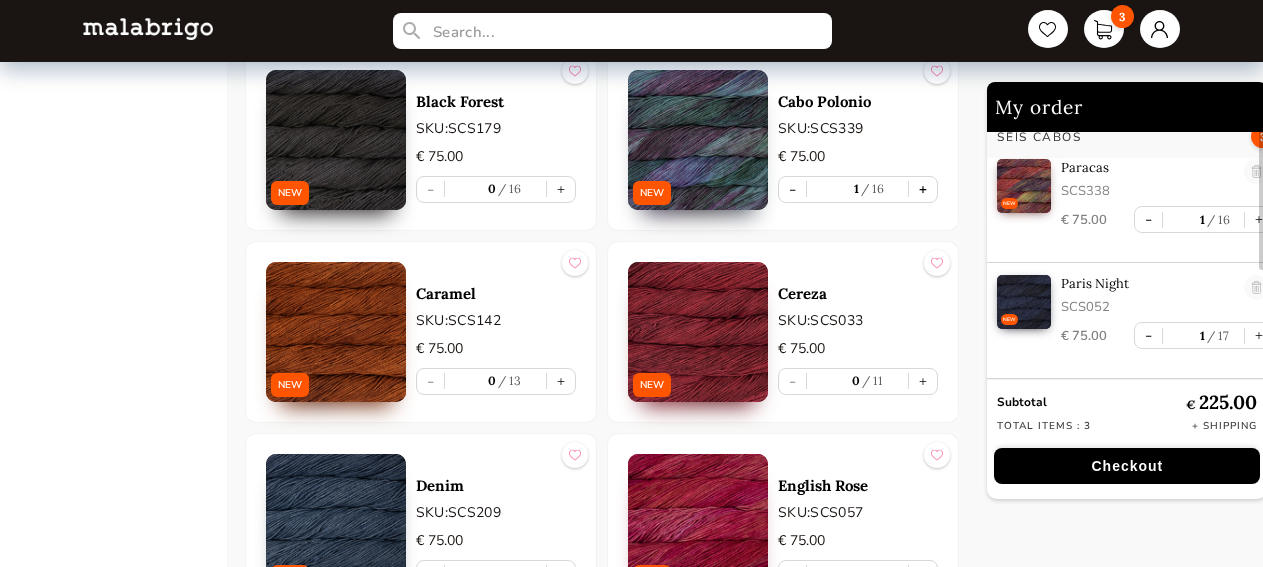 type on "1" 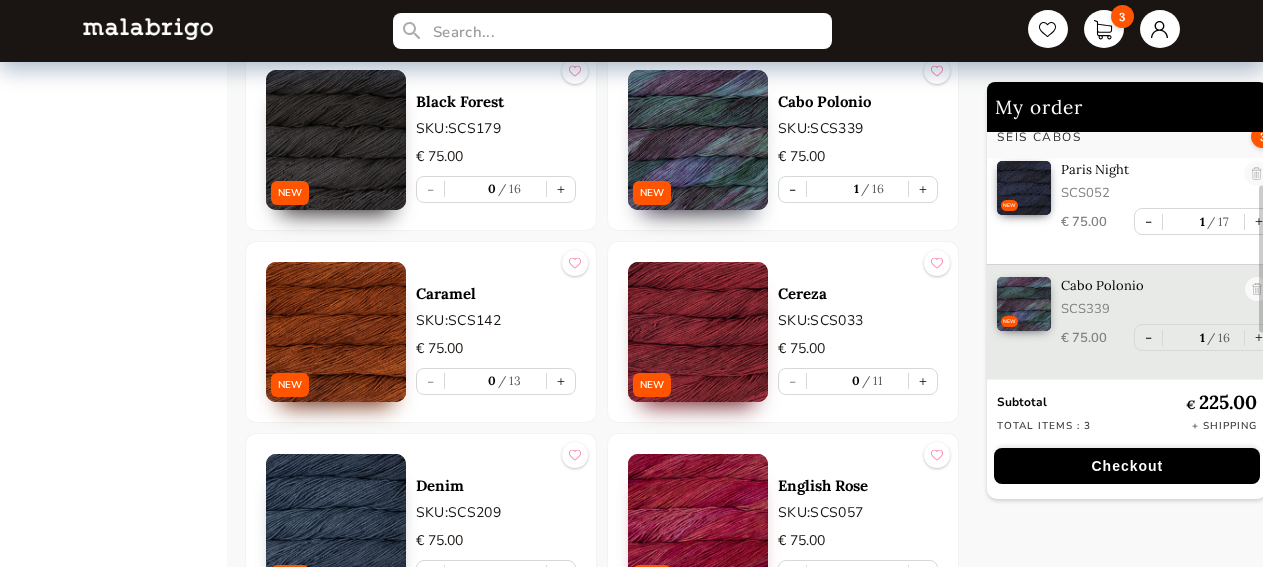 scroll, scrollTop: 127, scrollLeft: 0, axis: vertical 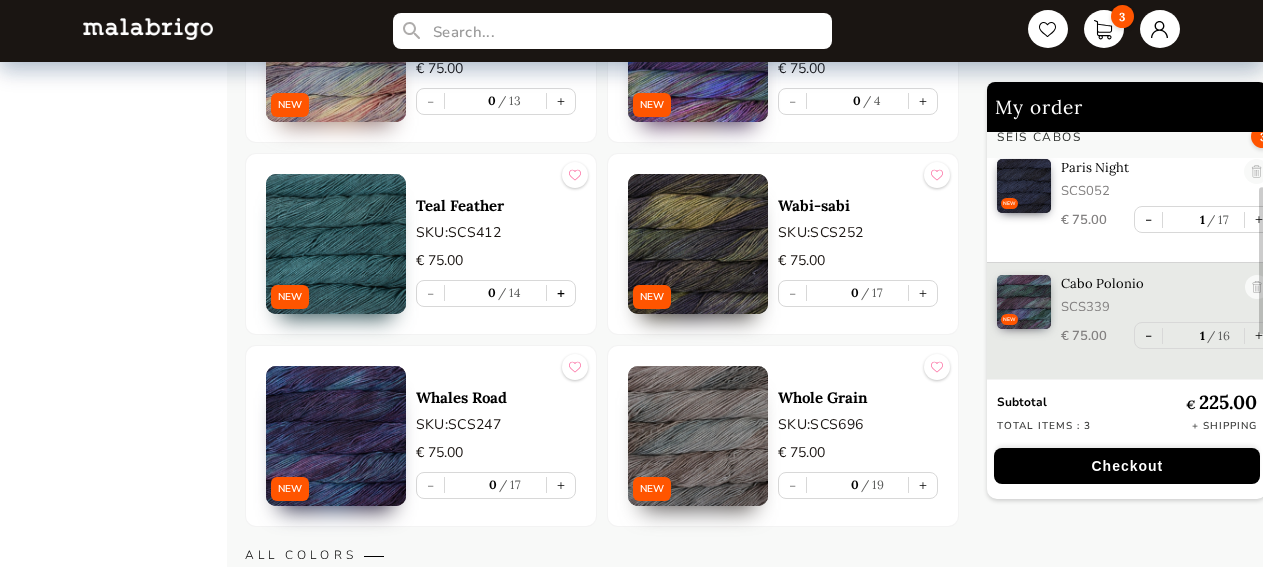 click on "+" at bounding box center [561, 293] 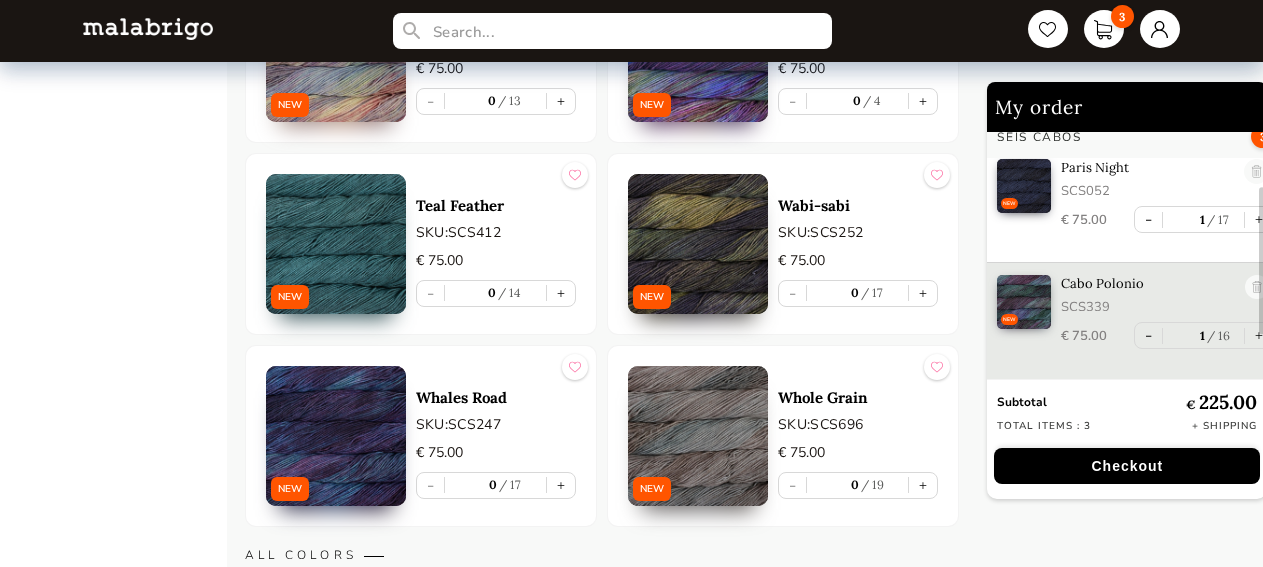 type on "1" 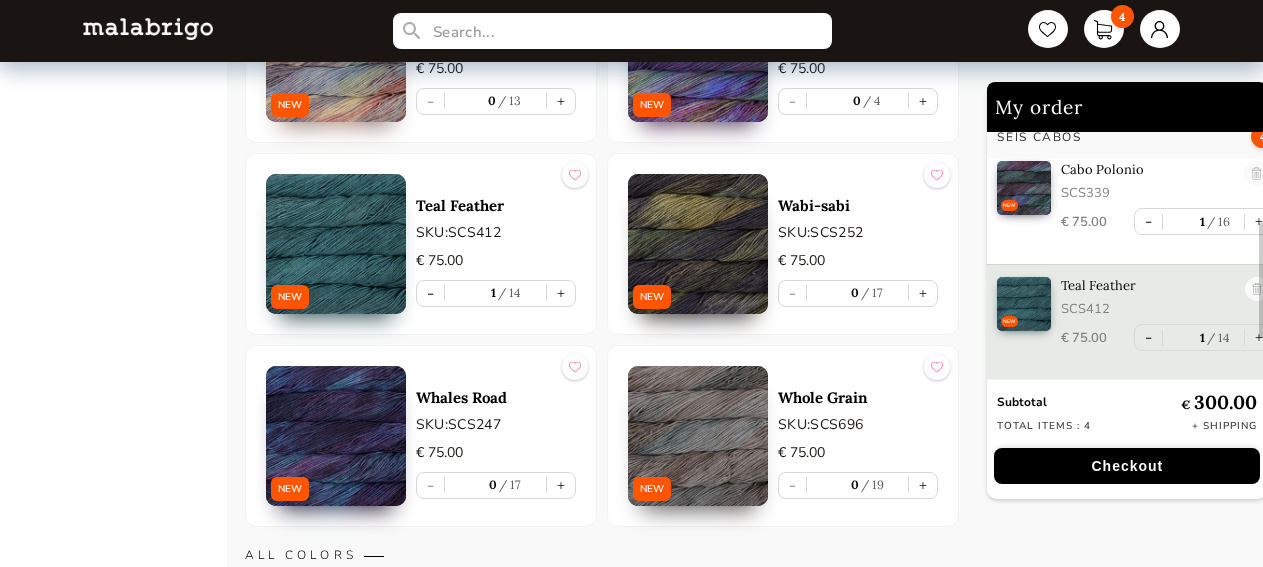 scroll, scrollTop: 242, scrollLeft: 0, axis: vertical 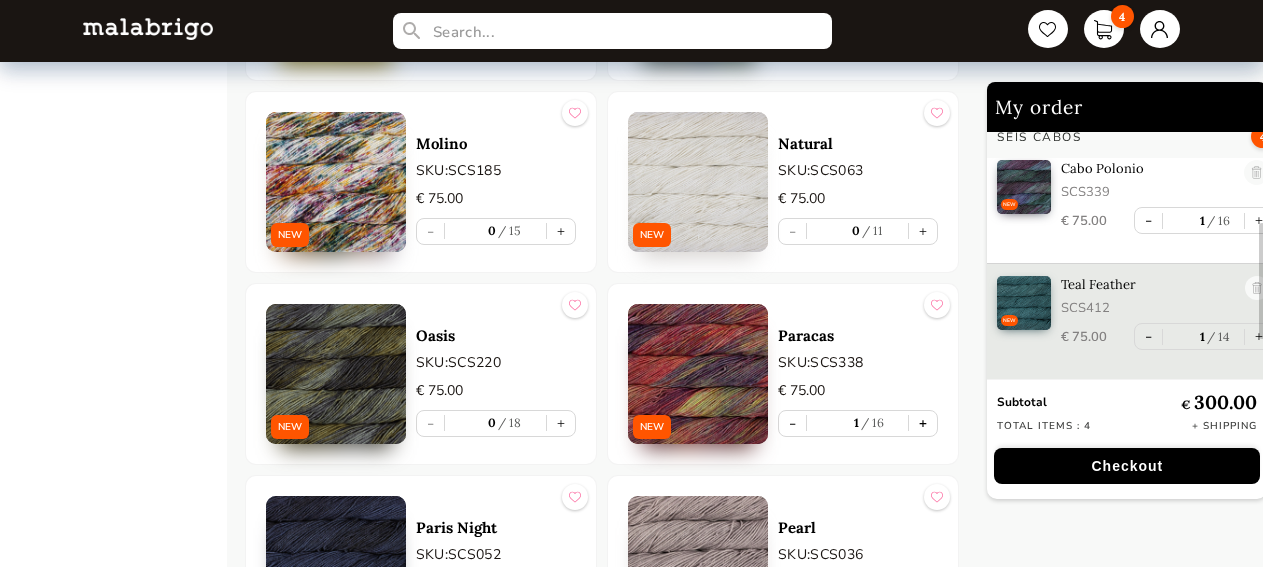 click on "+" at bounding box center (923, 423) 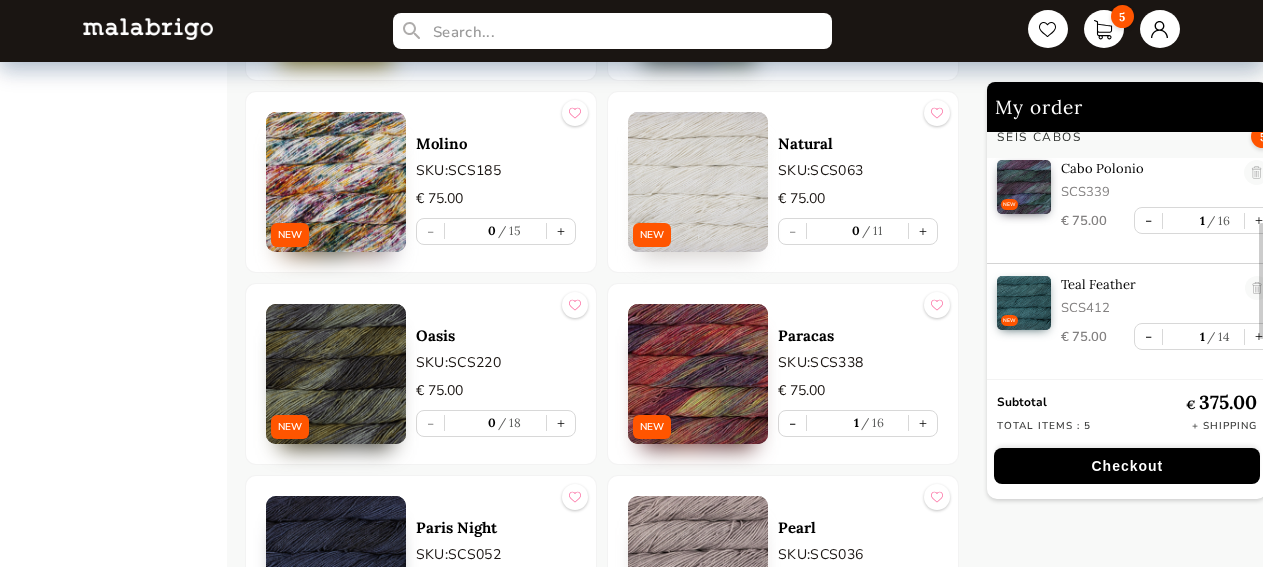 type on "2" 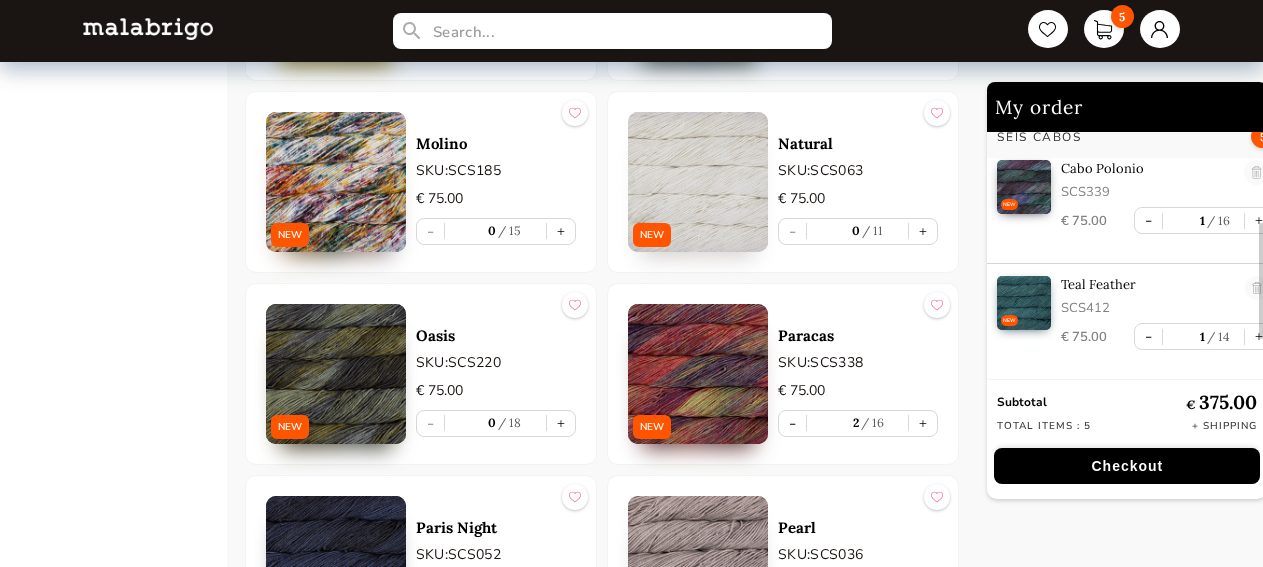 scroll, scrollTop: 7, scrollLeft: 0, axis: vertical 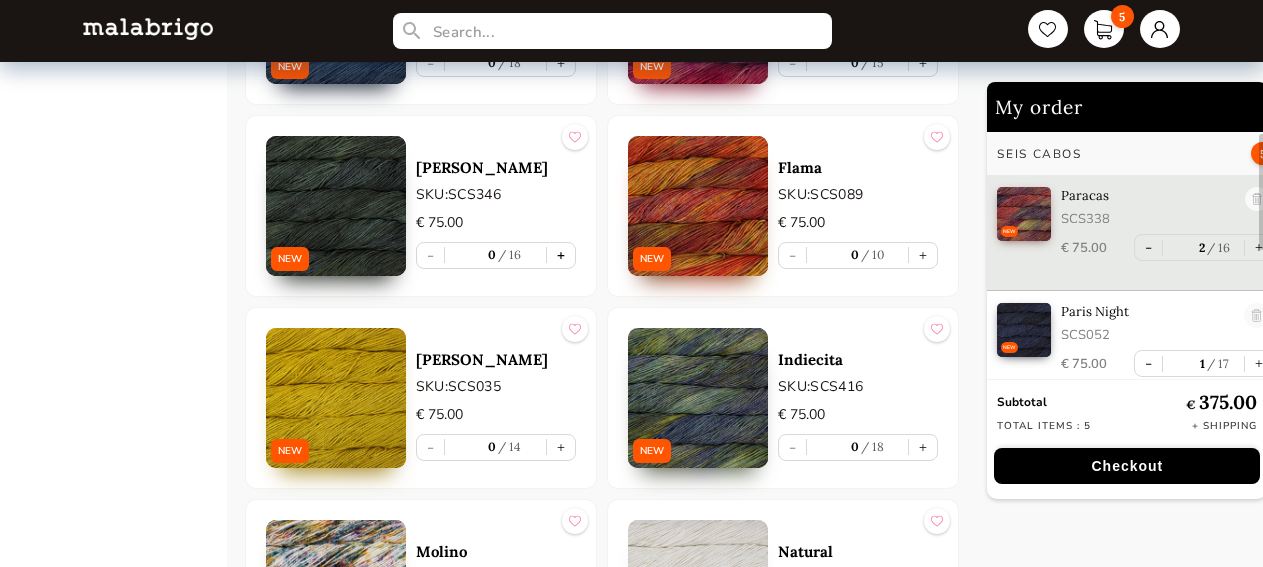 click on "+" at bounding box center [561, 255] 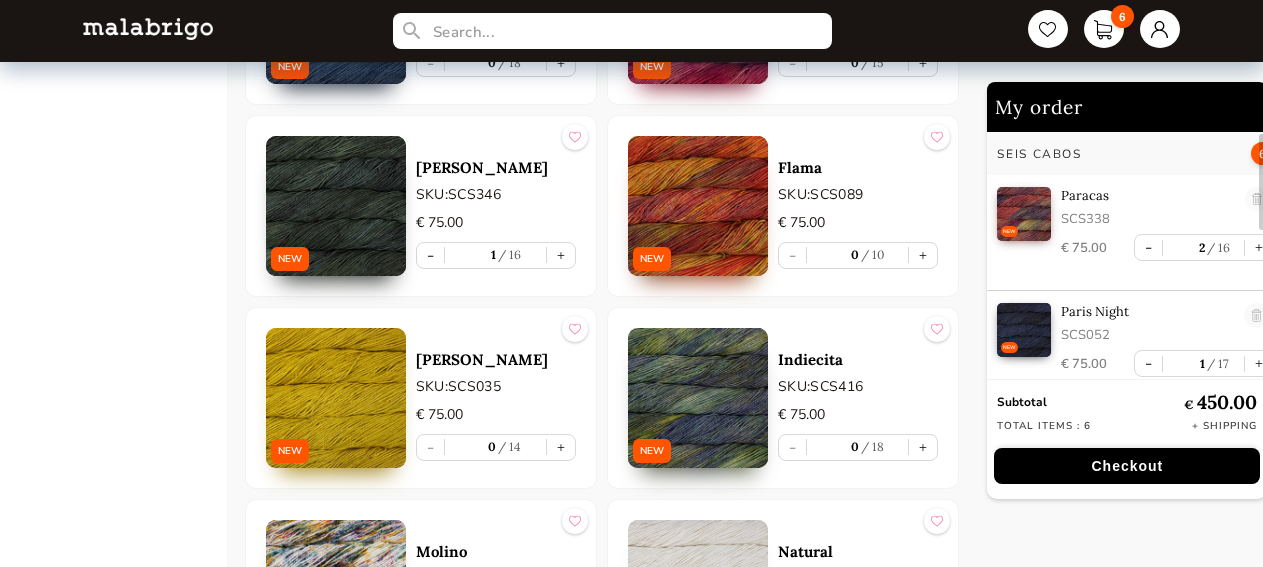type on "1" 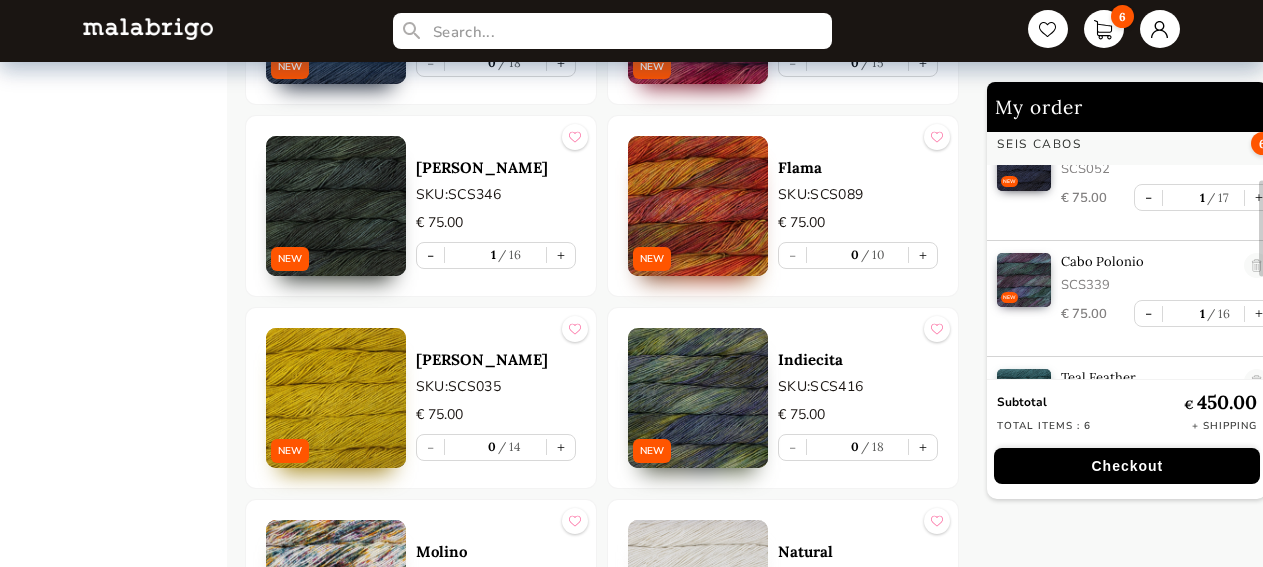 scroll, scrollTop: 304, scrollLeft: 0, axis: vertical 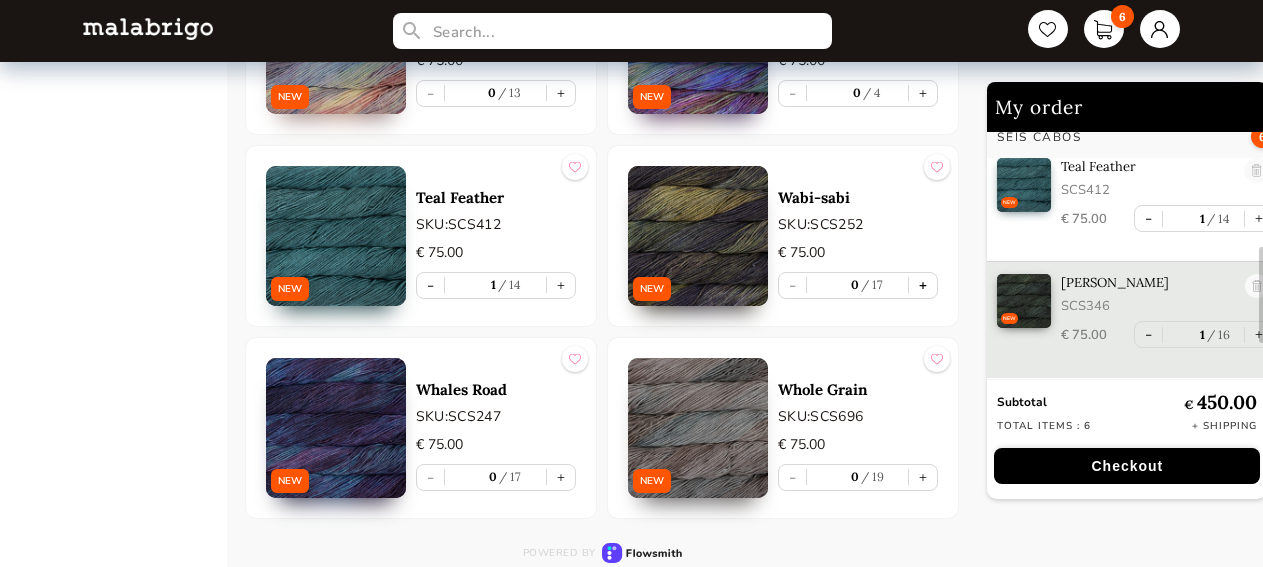 click on "+" at bounding box center (923, 285) 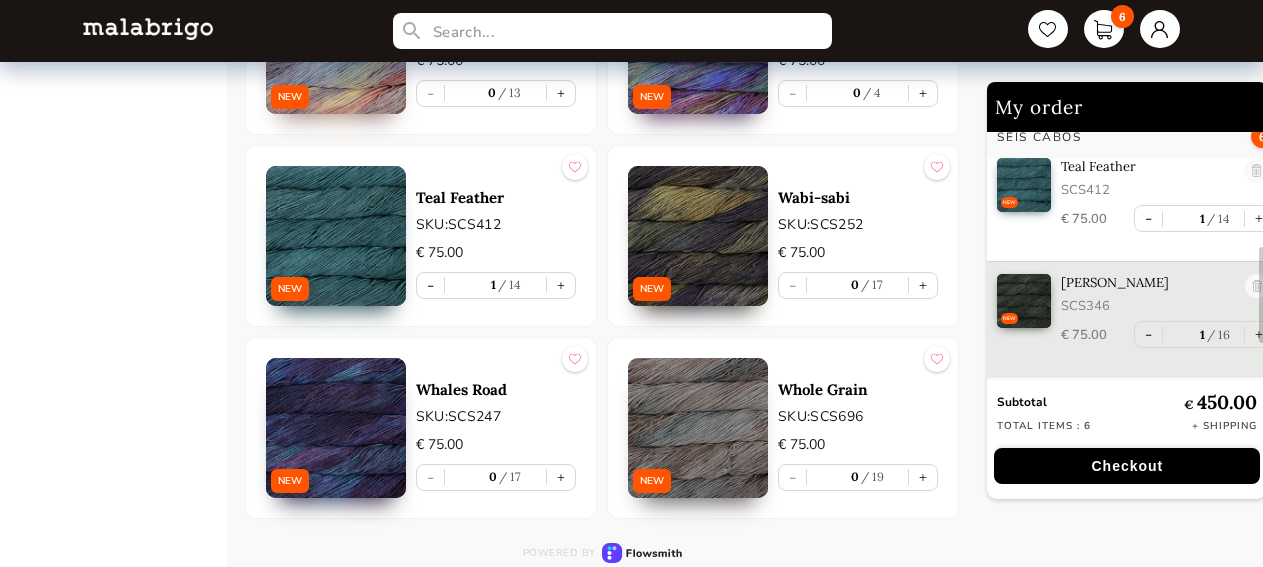 type on "1" 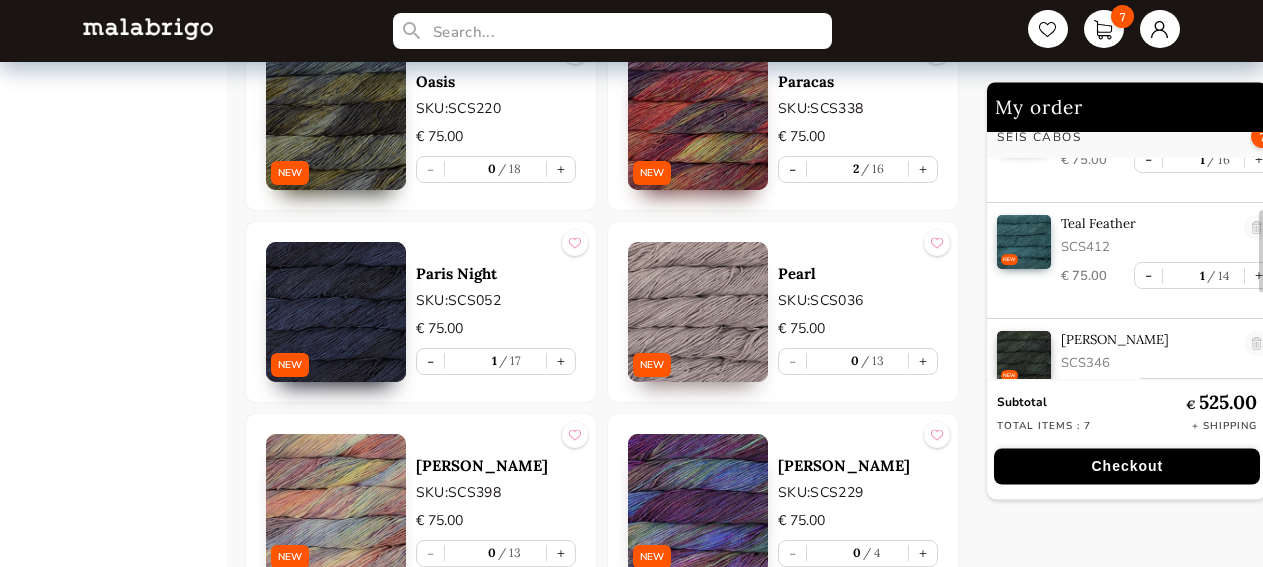 scroll, scrollTop: 4490, scrollLeft: 0, axis: vertical 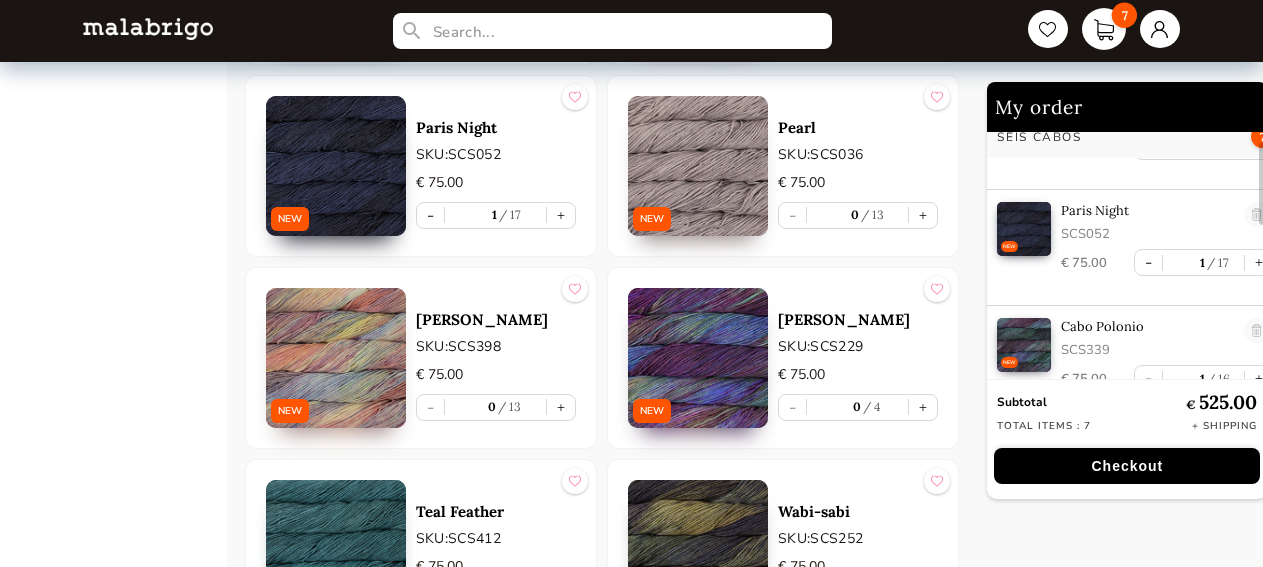 click on "7" at bounding box center [1104, 29] 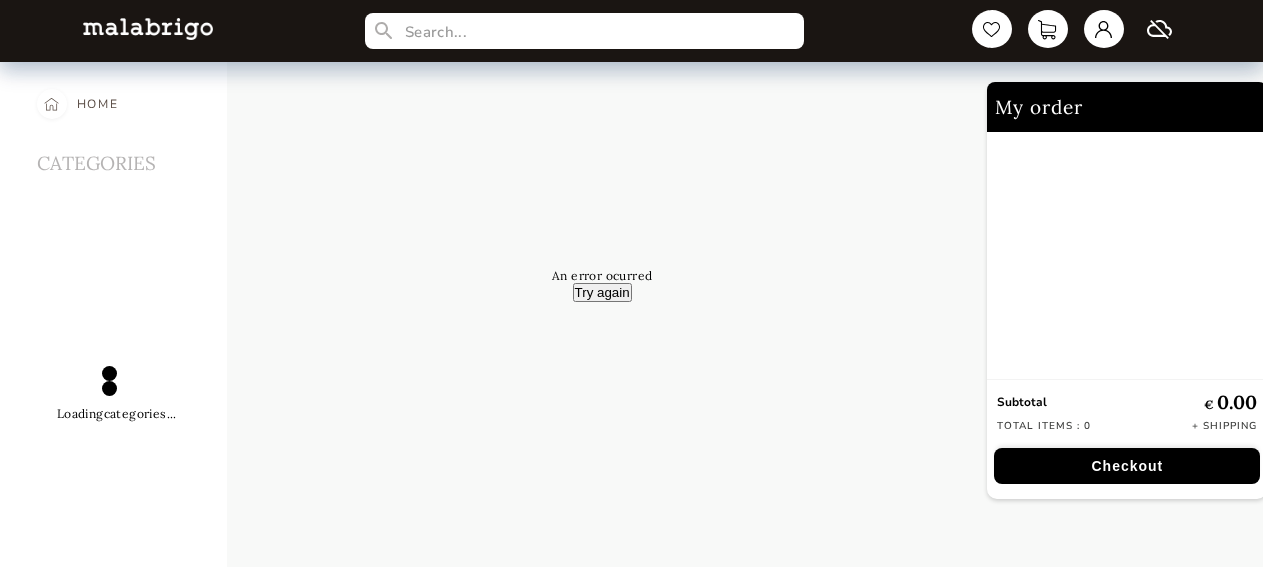 scroll, scrollTop: 0, scrollLeft: 0, axis: both 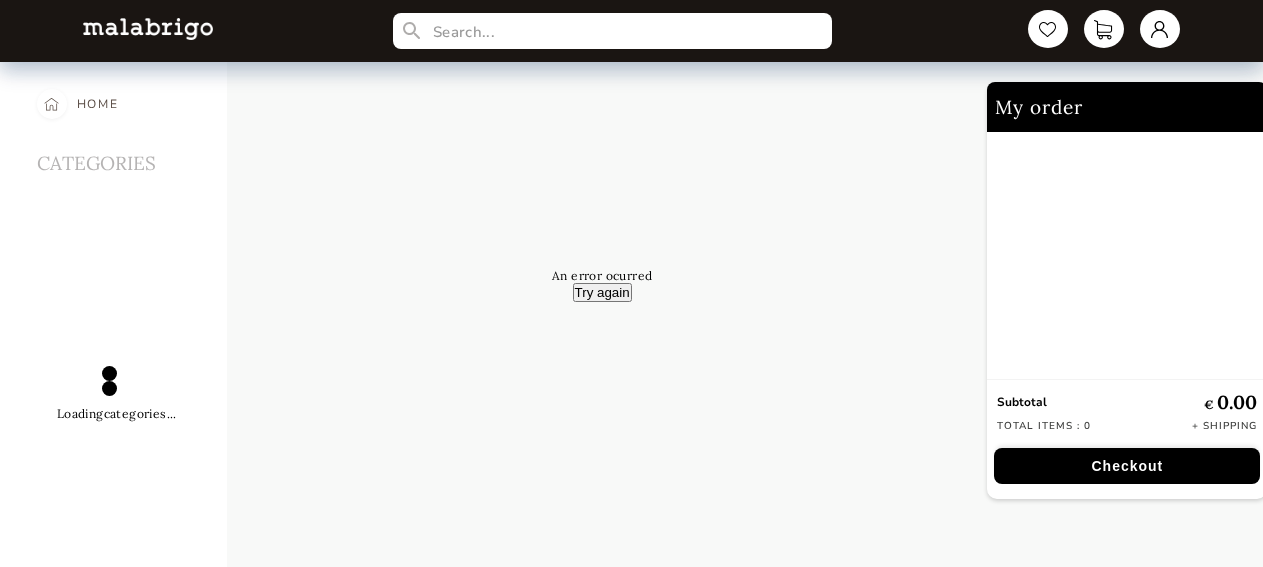 click on "Try again" at bounding box center [602, 292] 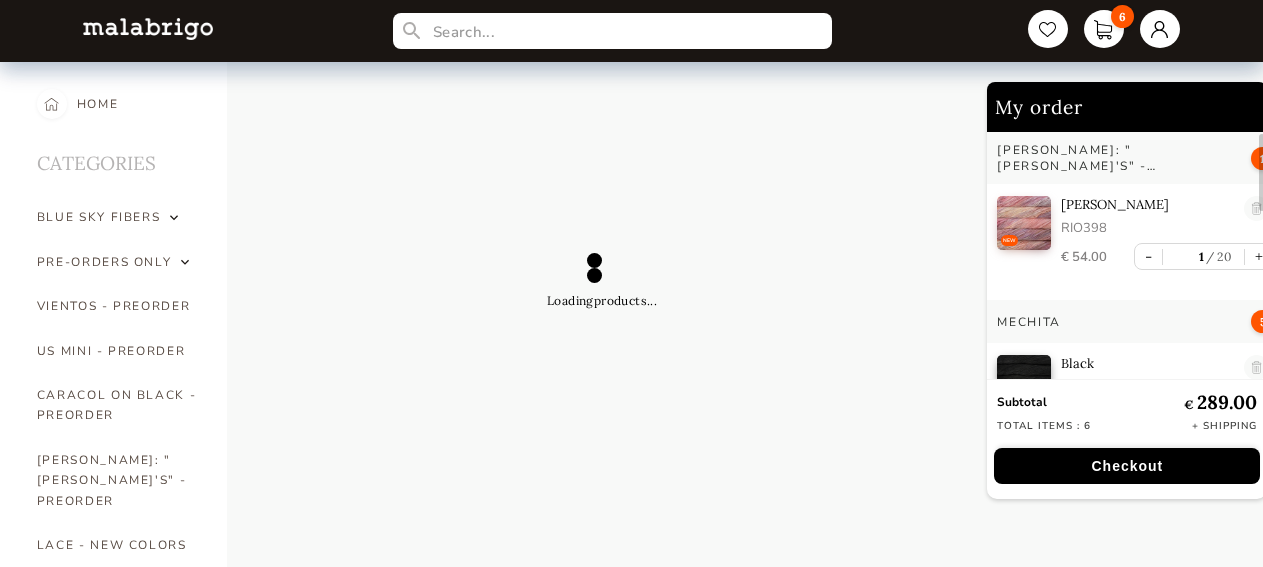 select on "INDEX" 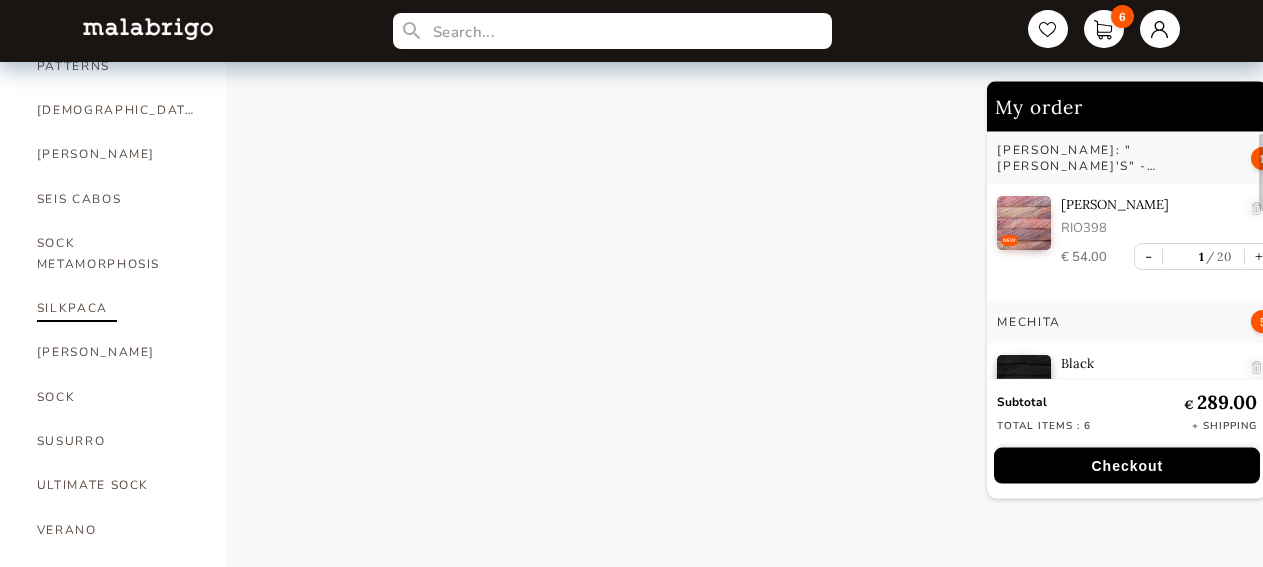 scroll, scrollTop: 1196, scrollLeft: 0, axis: vertical 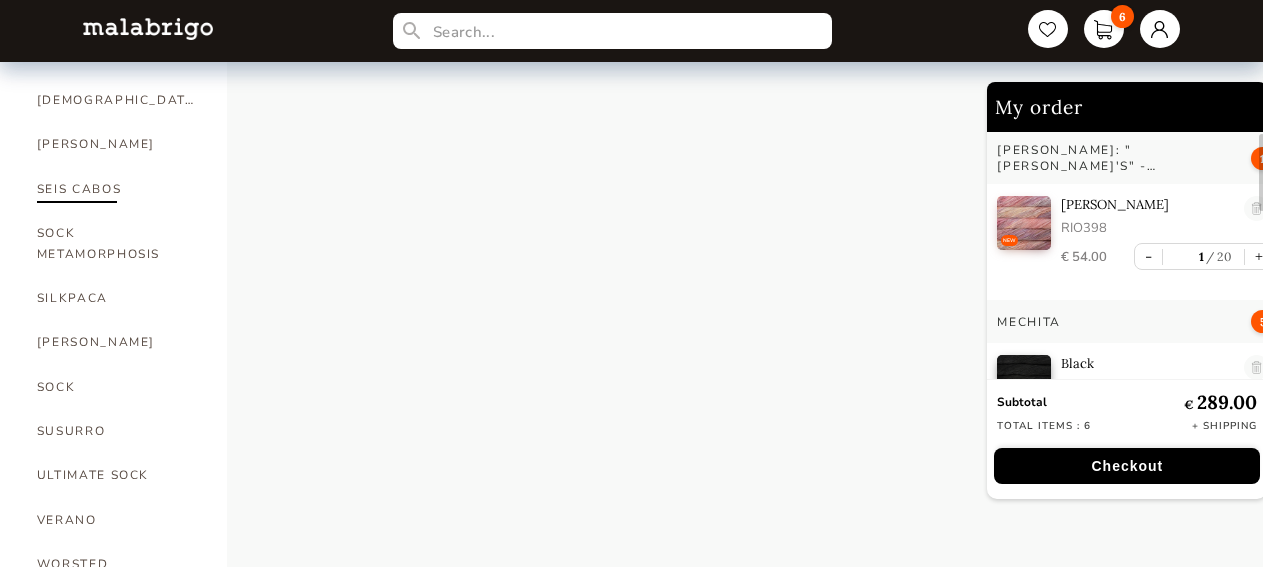 click on "SEIS CABOS" at bounding box center [117, 189] 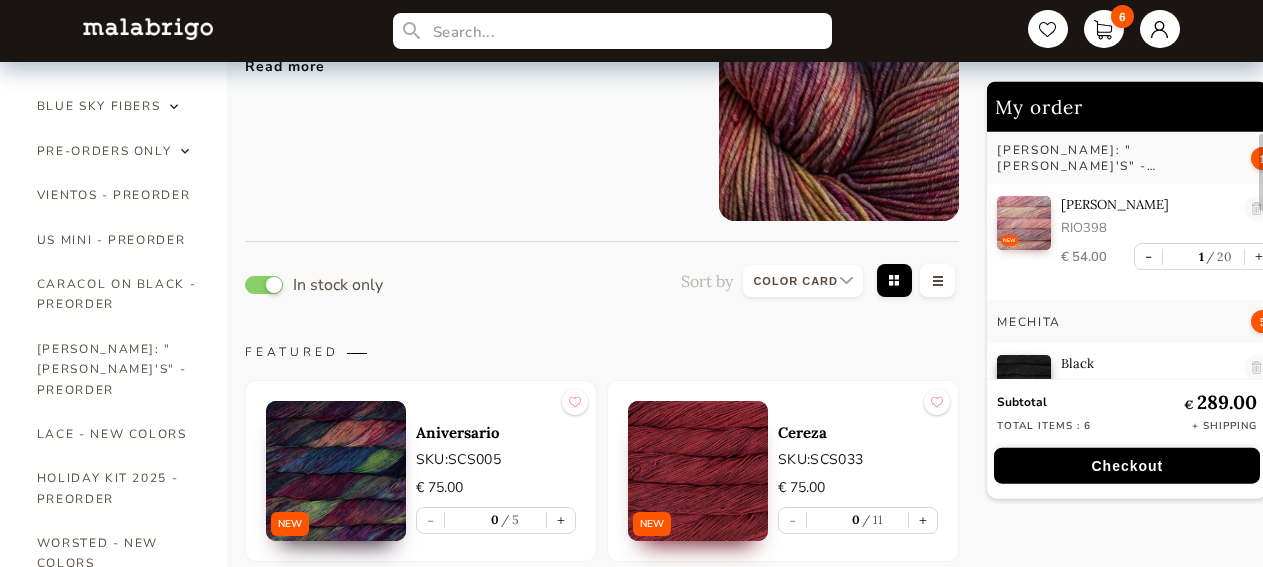 scroll, scrollTop: 0, scrollLeft: 0, axis: both 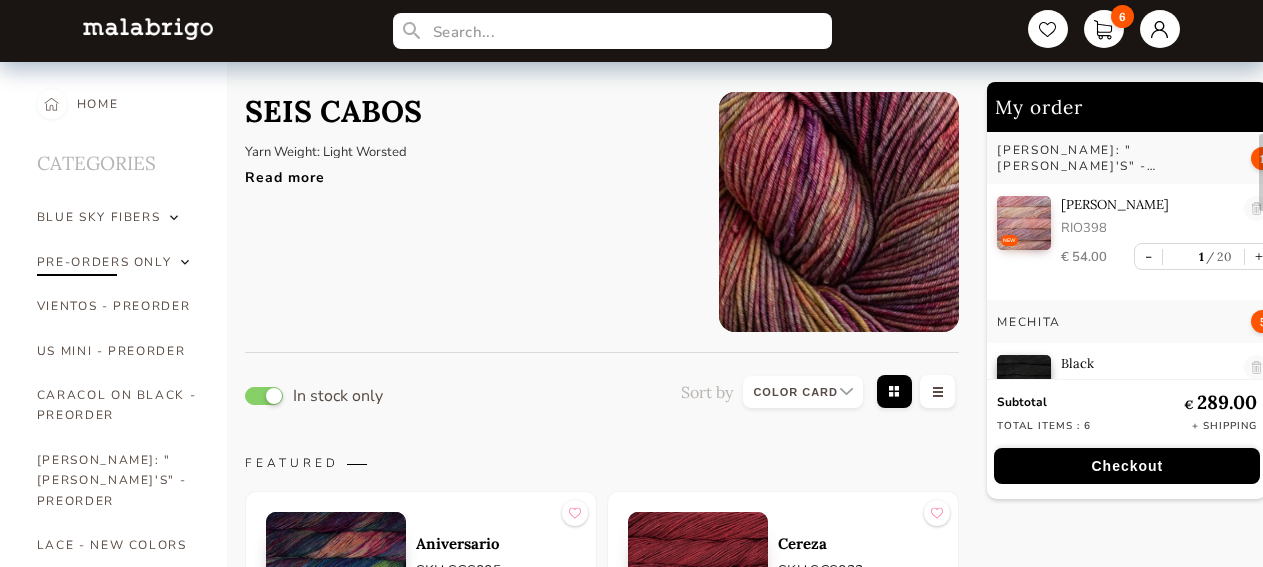 click on "PRE-ORDERS ONLY" at bounding box center (104, 262) 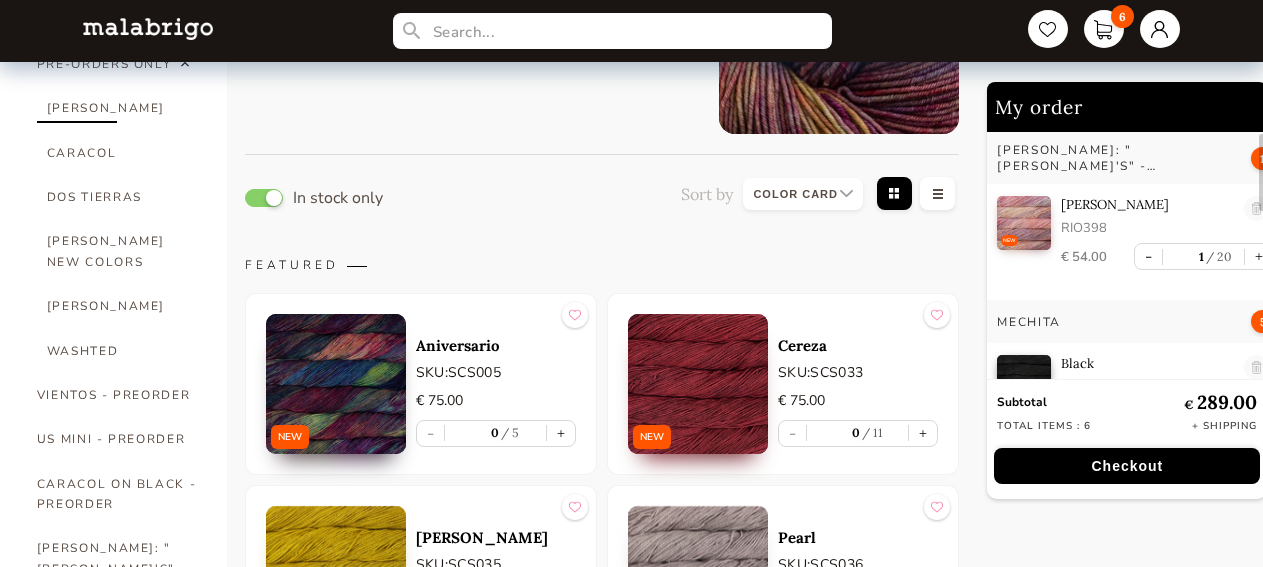 scroll, scrollTop: 204, scrollLeft: 0, axis: vertical 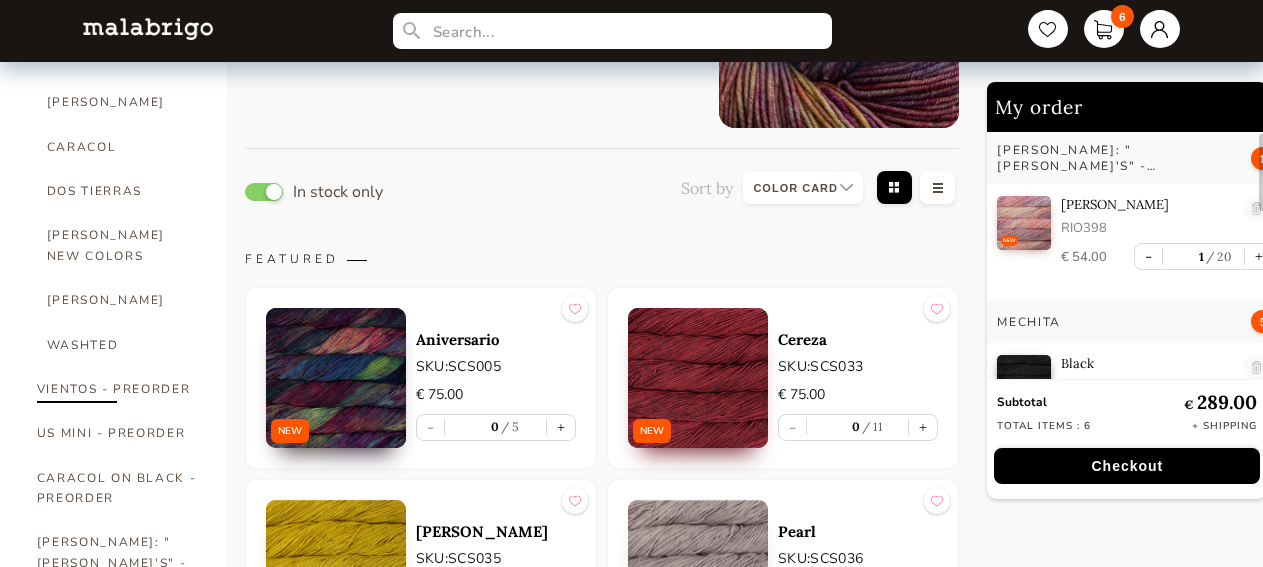 click on "VIENTOS - PREORDER" at bounding box center [117, 389] 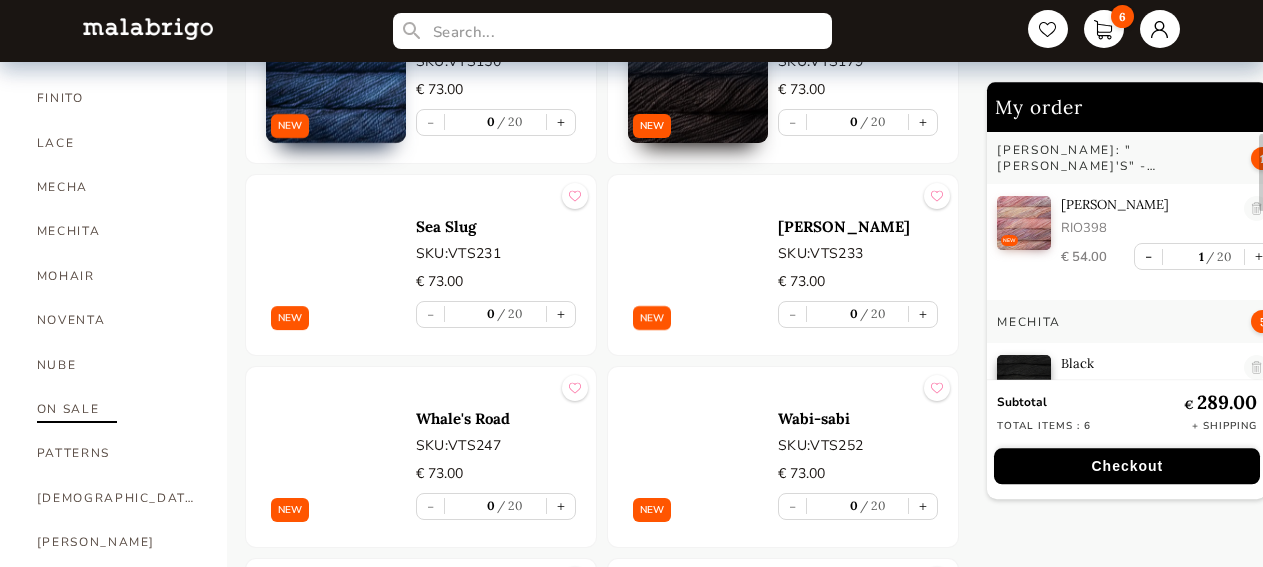 scroll, scrollTop: 1122, scrollLeft: 0, axis: vertical 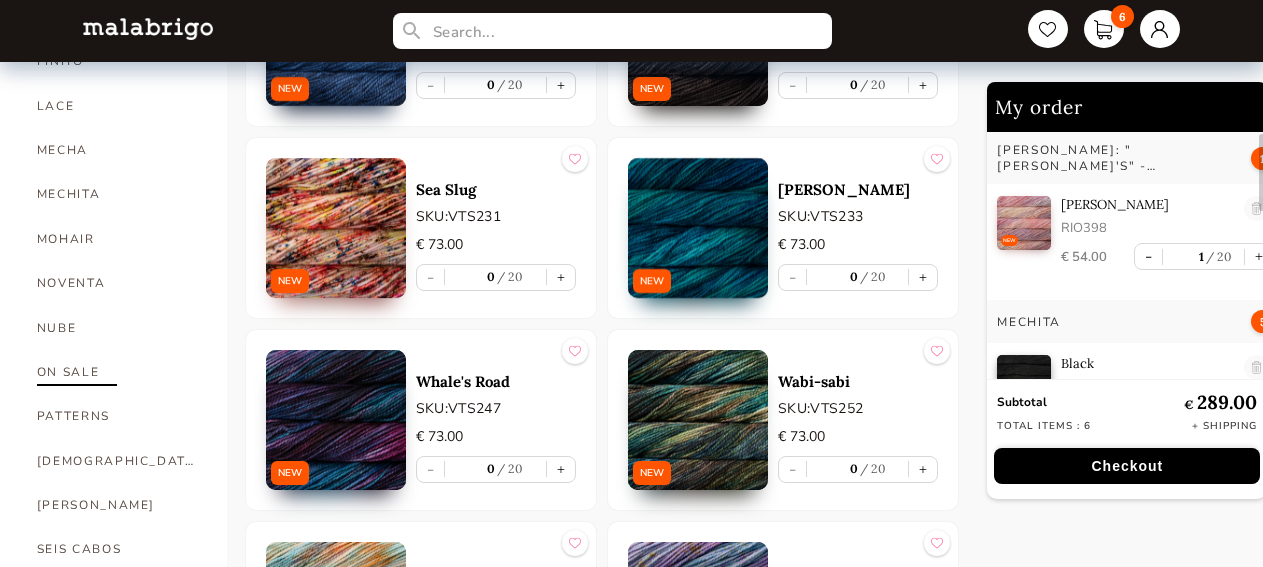 click on "ON SALE" at bounding box center (117, 372) 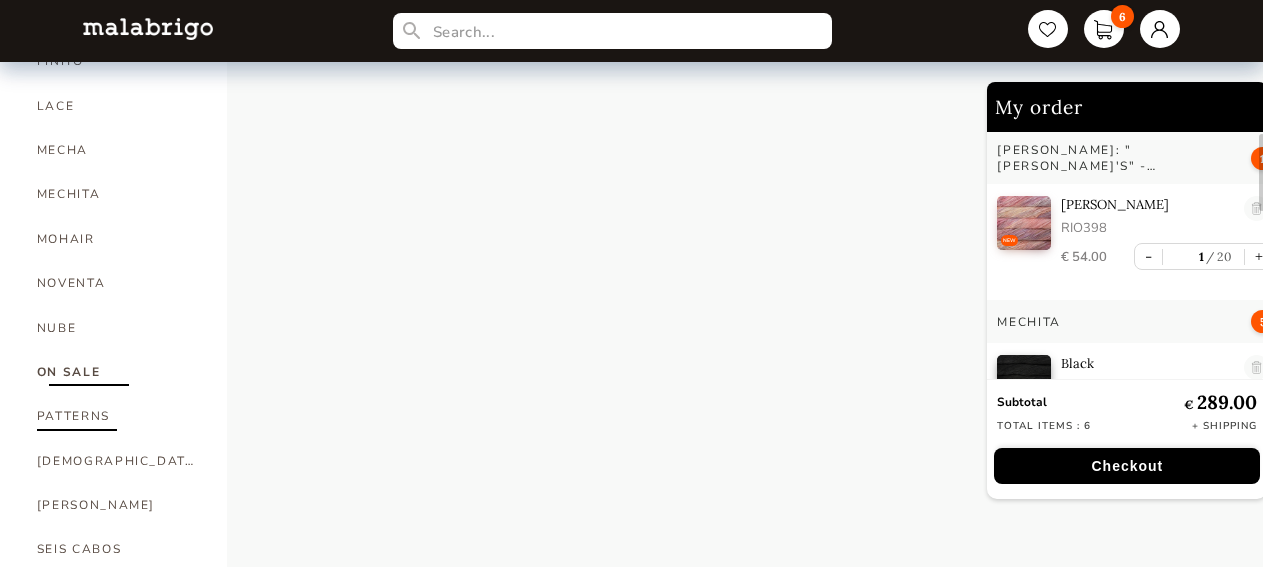 click on "PATTERNS" at bounding box center (117, 416) 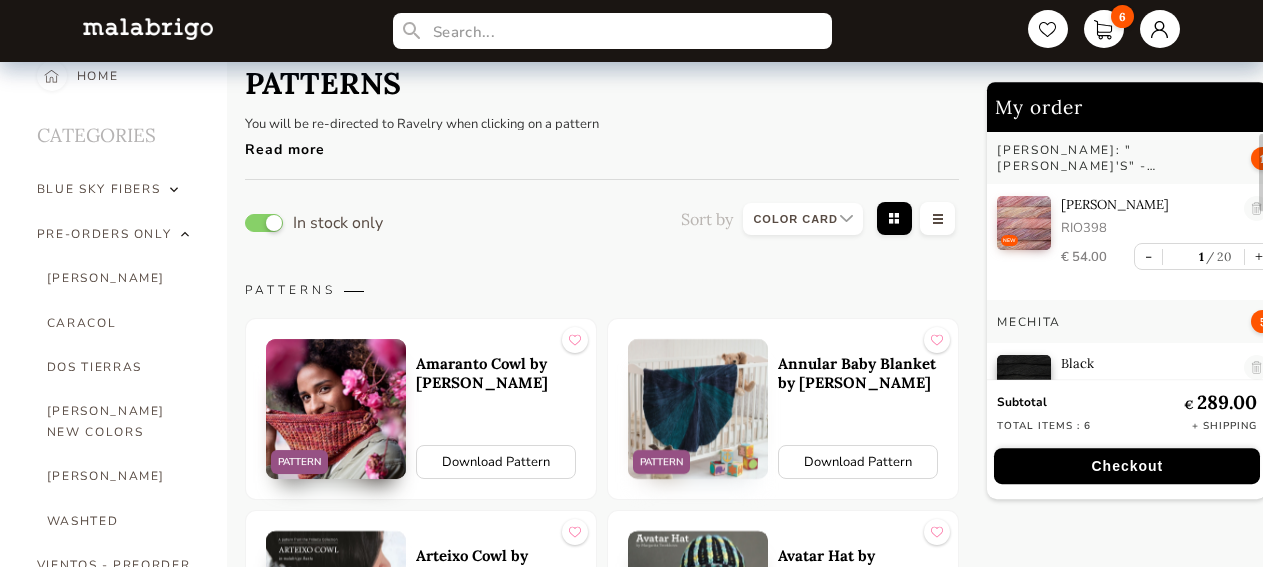 scroll, scrollTop: 0, scrollLeft: 0, axis: both 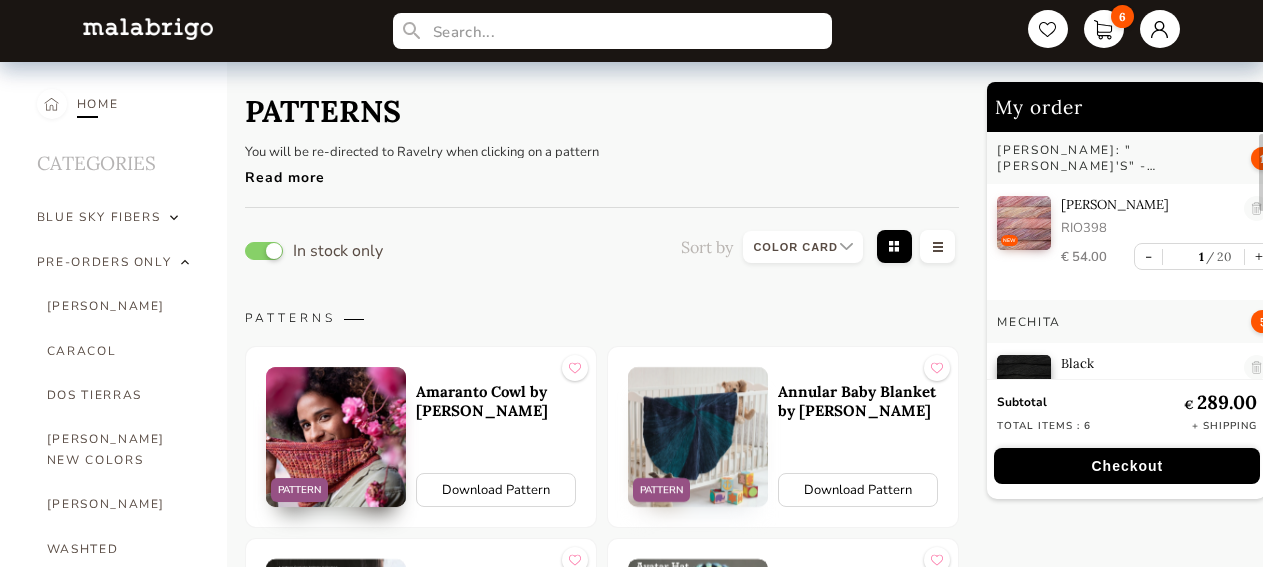 click on "HOME" at bounding box center [98, 104] 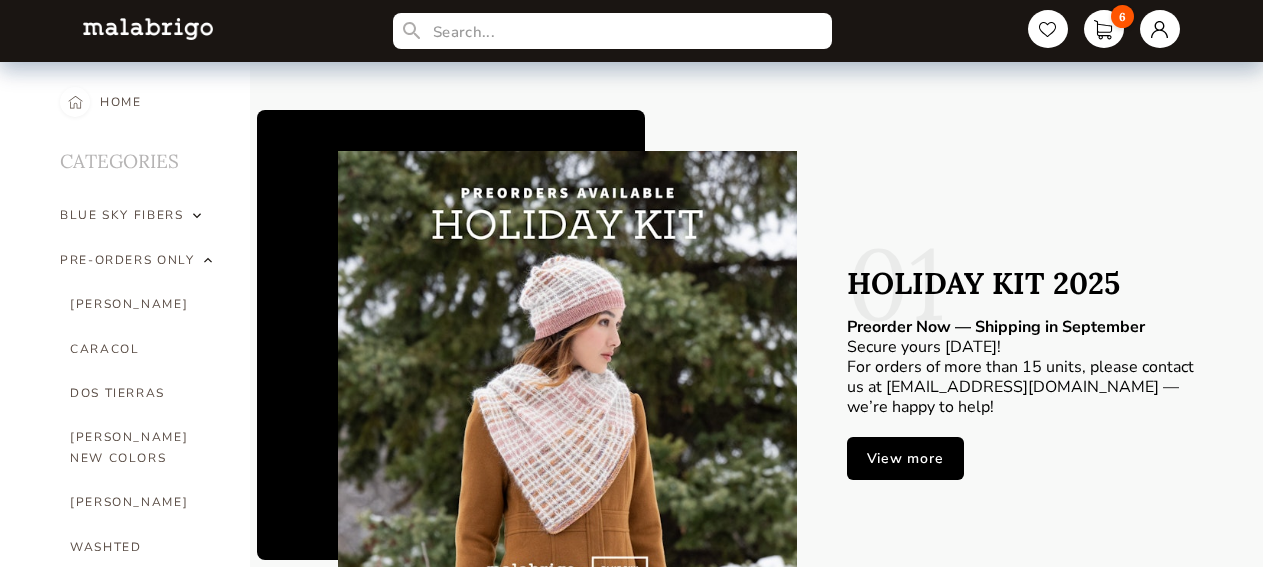 scroll, scrollTop: 204, scrollLeft: 0, axis: vertical 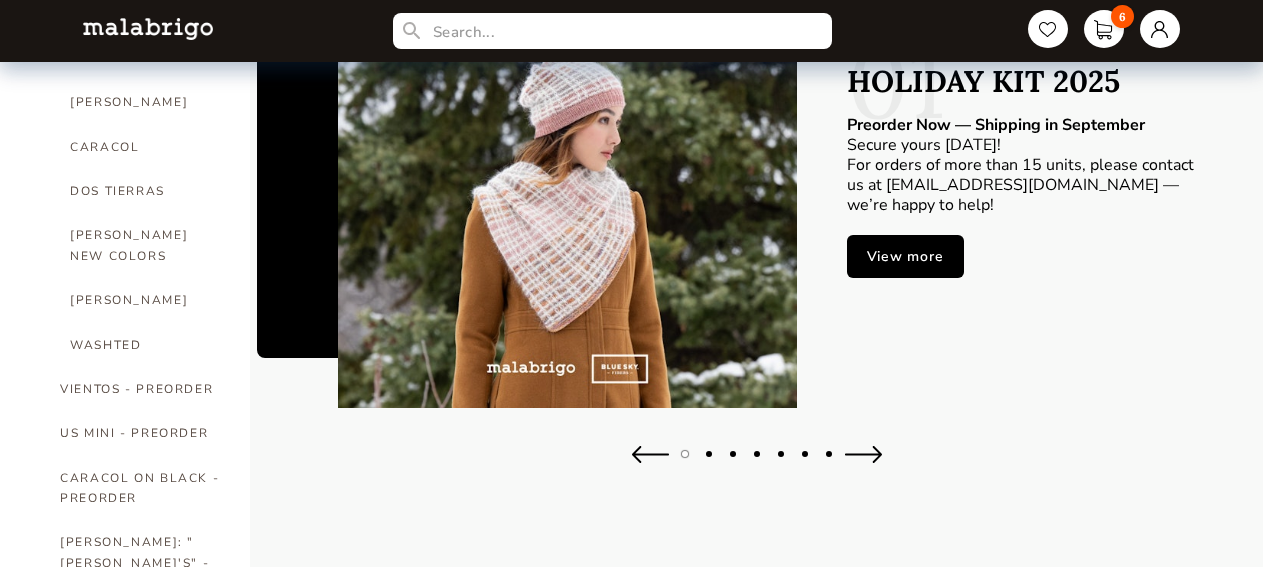 click at bounding box center [863, 454] 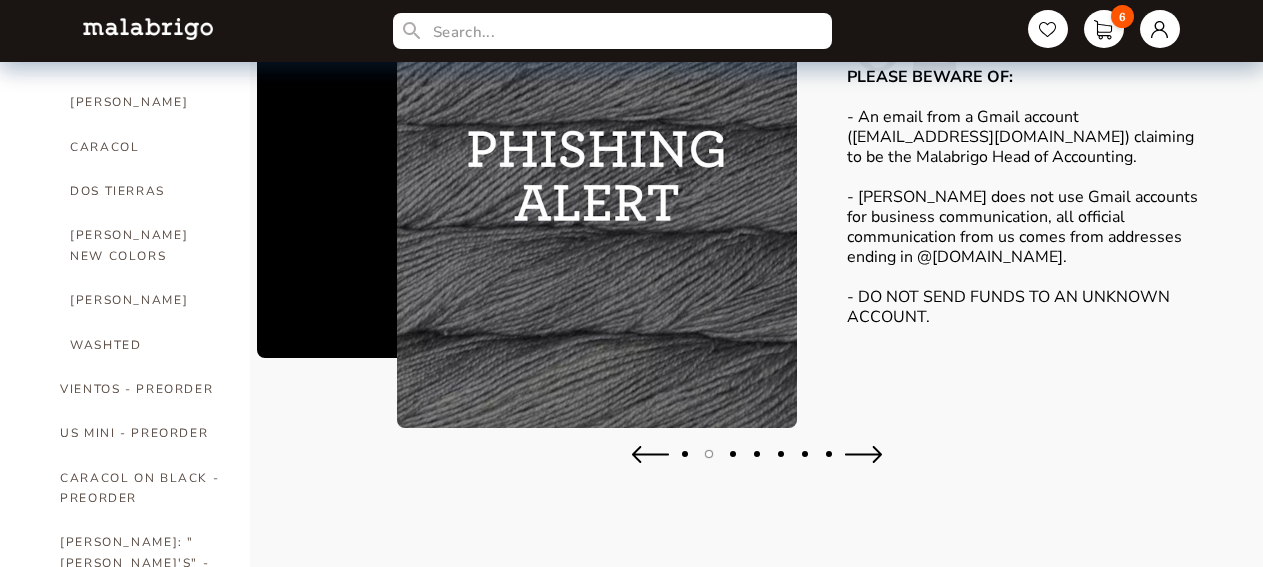 click at bounding box center (863, 454) 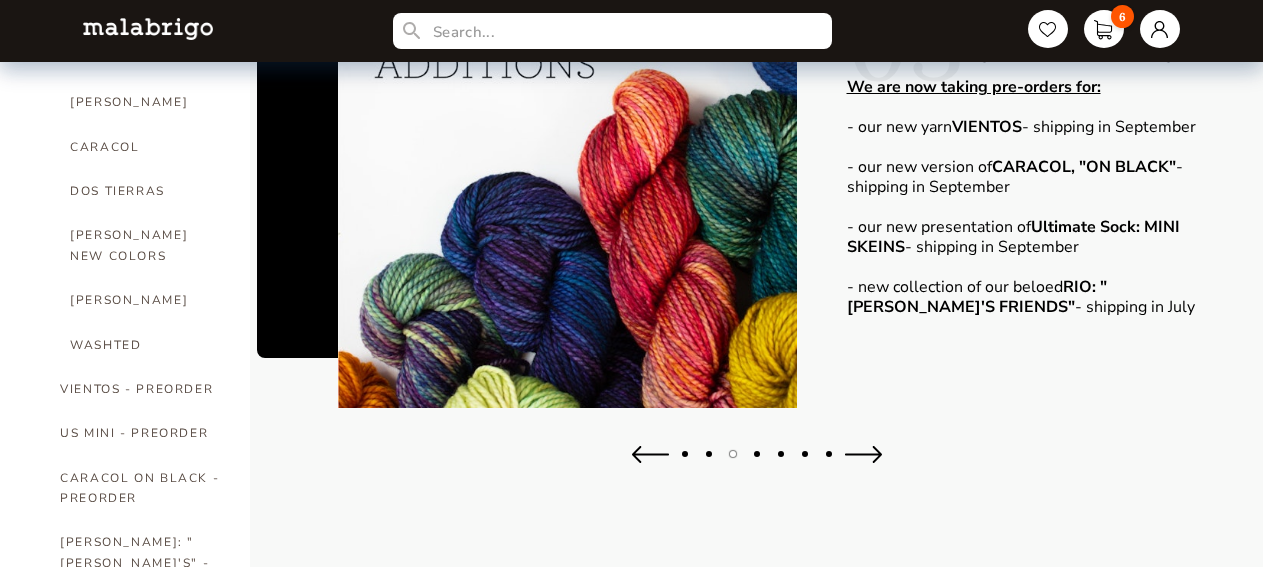 click at bounding box center [863, 454] 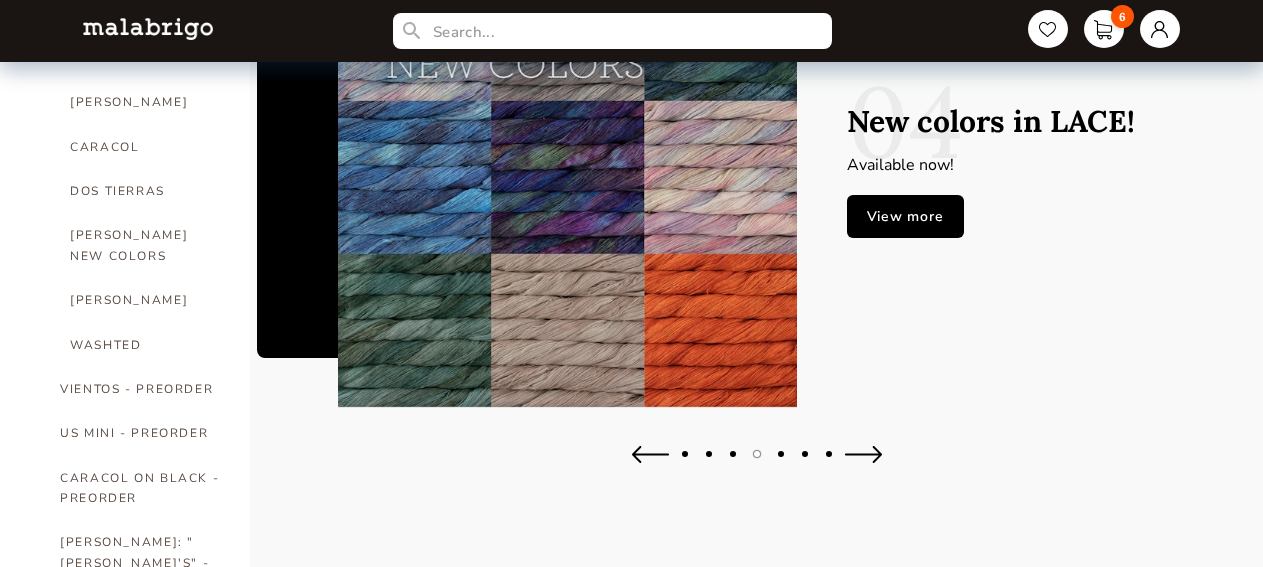 click at bounding box center [863, 454] 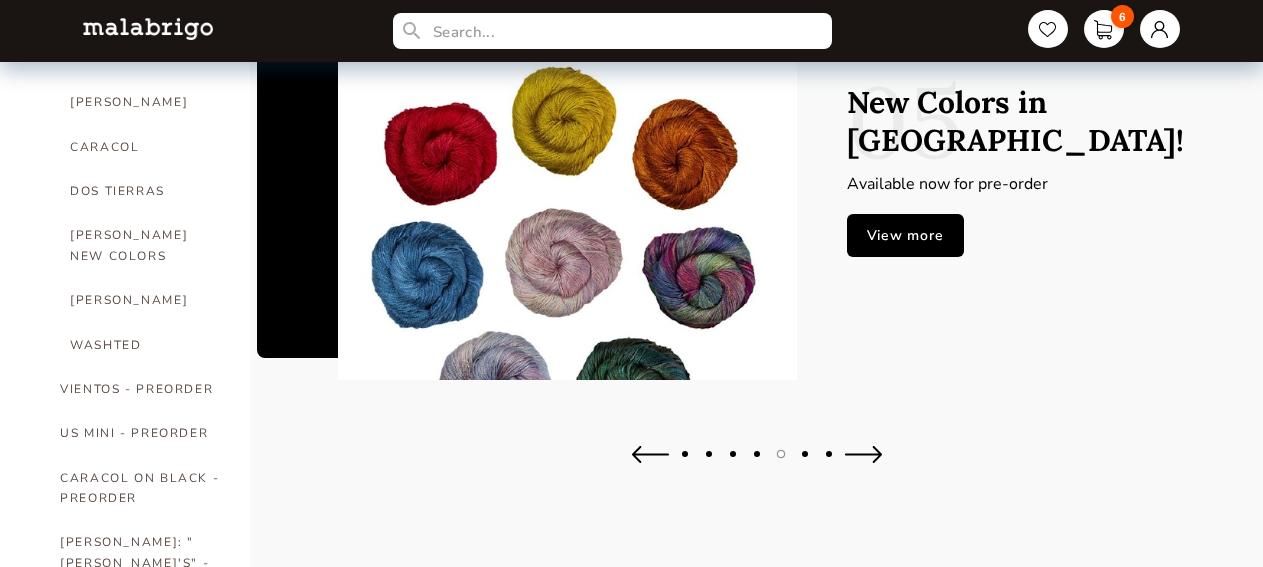 click at bounding box center [863, 454] 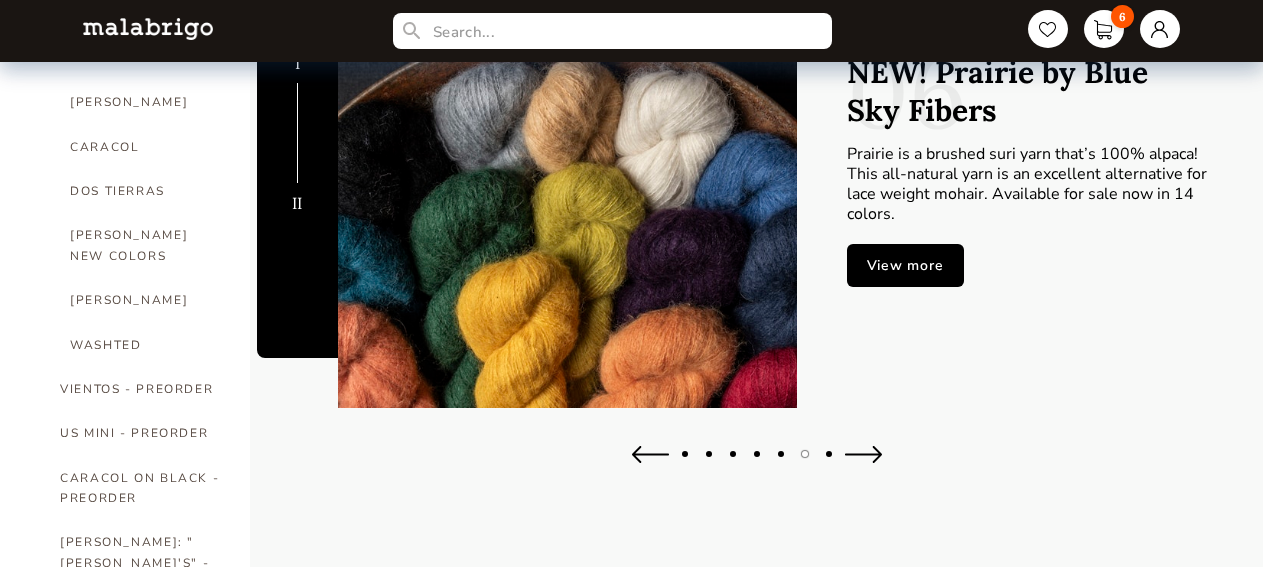 click at bounding box center [863, 454] 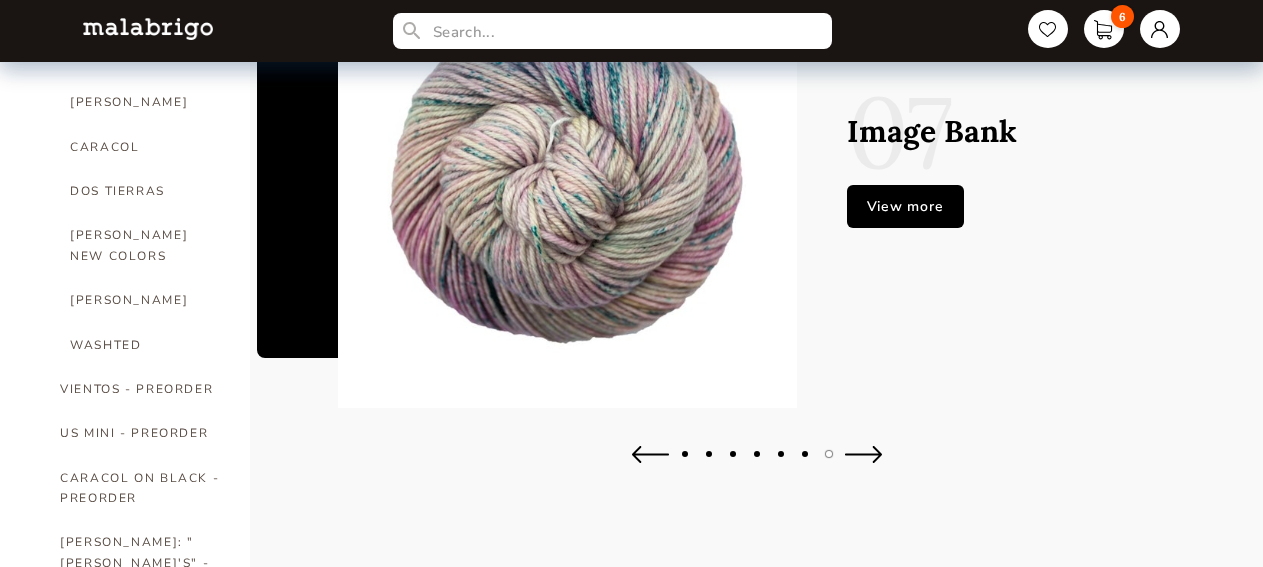 click at bounding box center (757, 464) 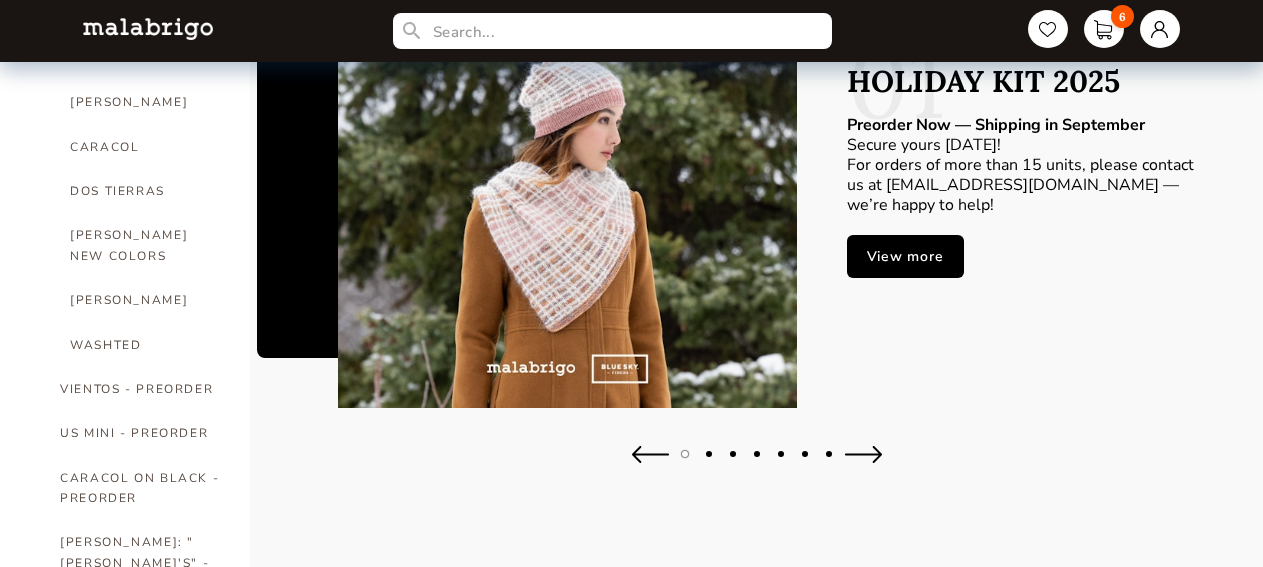 click on "View more" at bounding box center (905, 256) 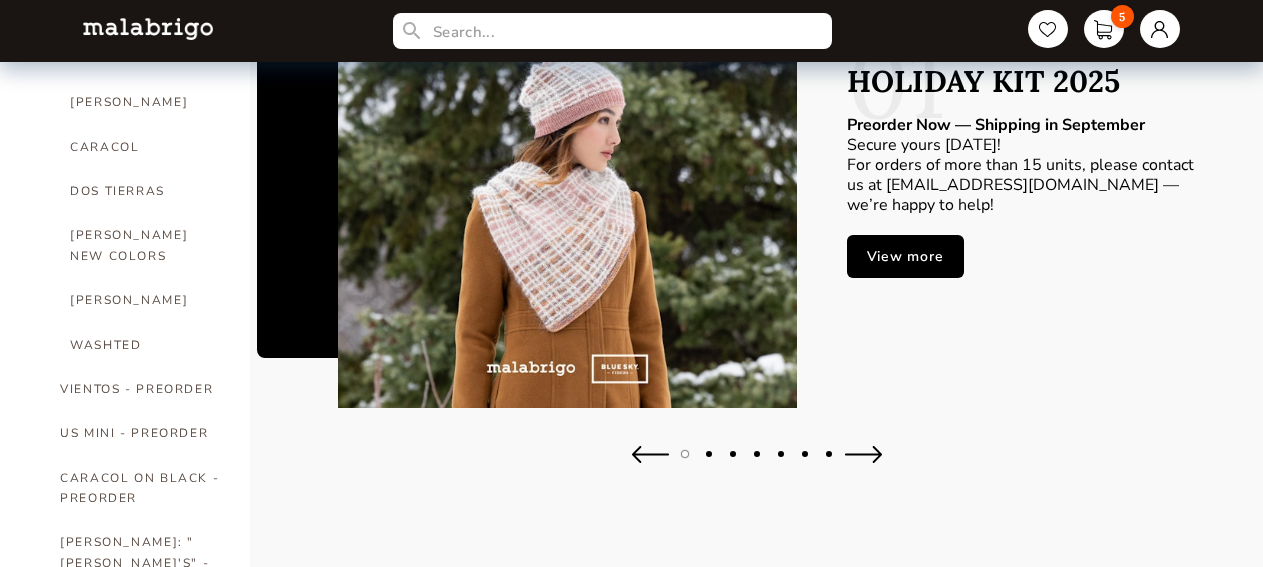 type on "0" 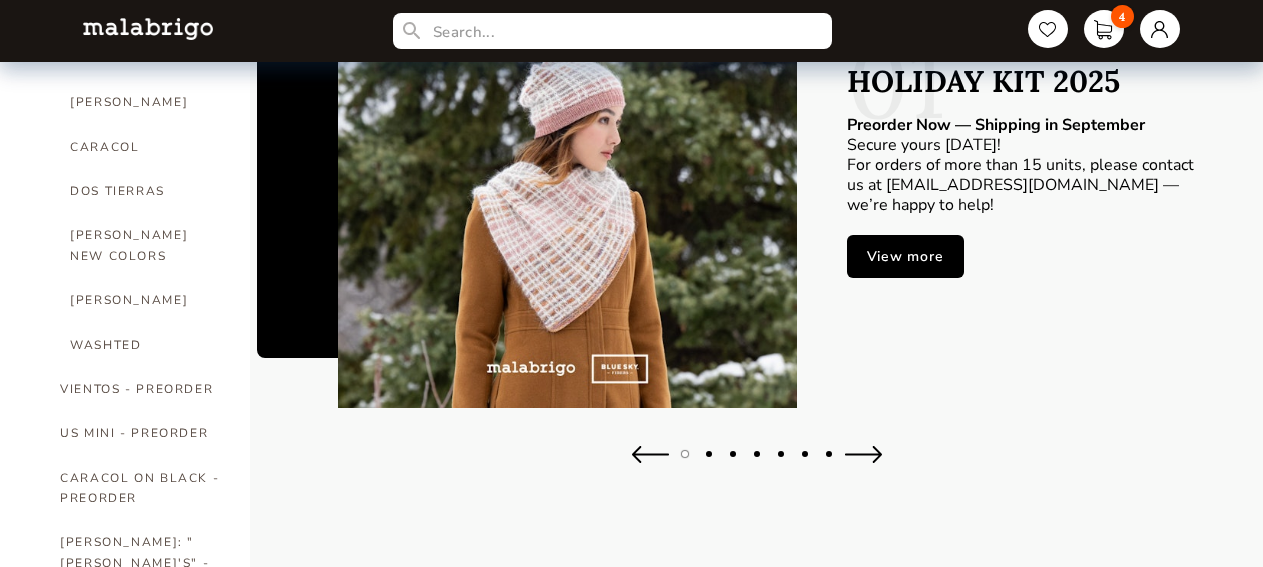 type on "0" 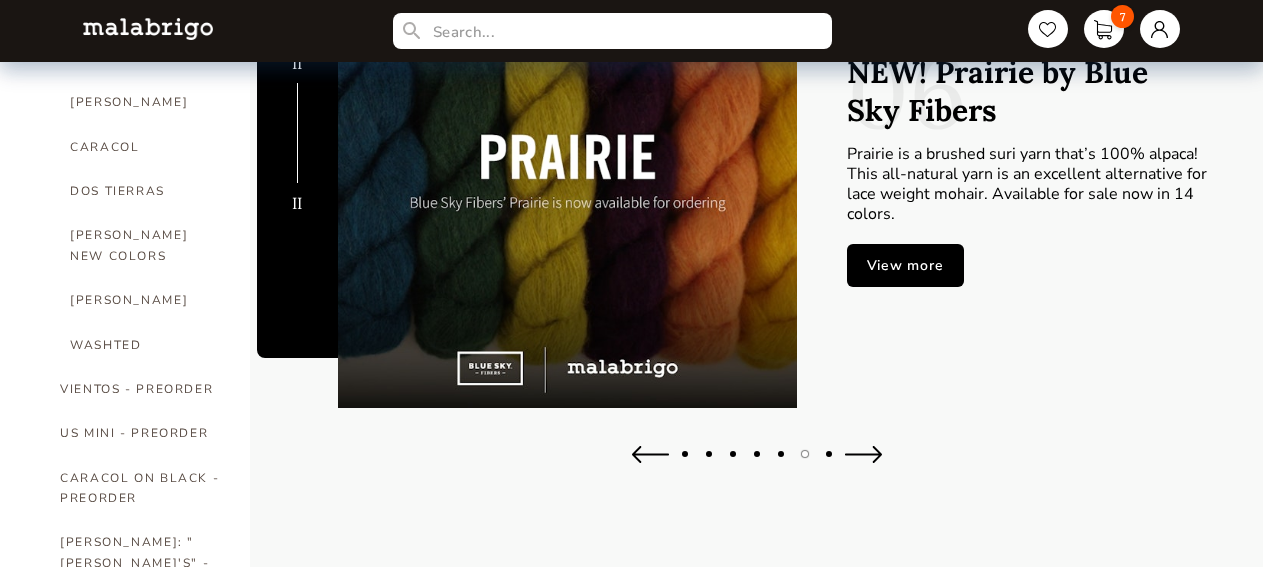 click at bounding box center [863, 454] 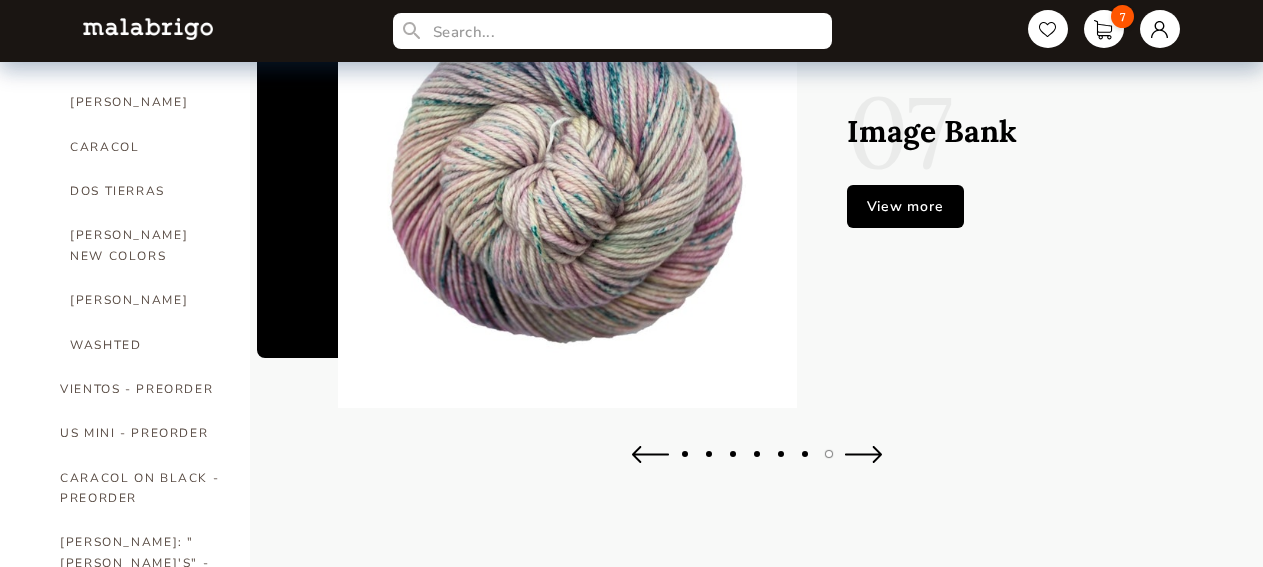 click at bounding box center [863, 454] 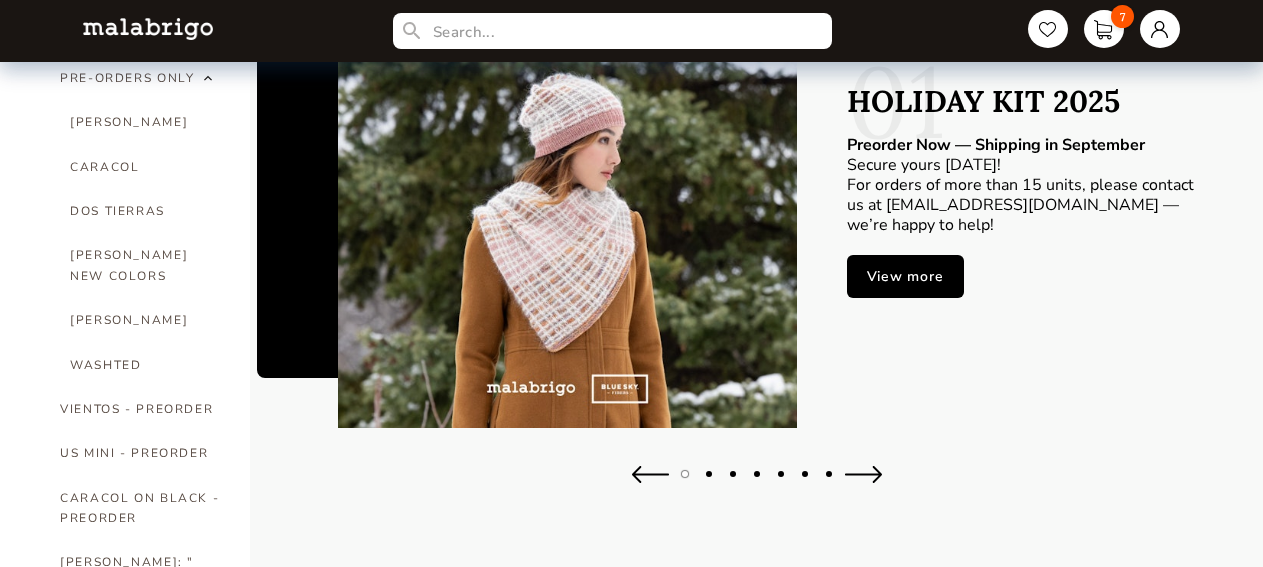 scroll, scrollTop: 306, scrollLeft: 0, axis: vertical 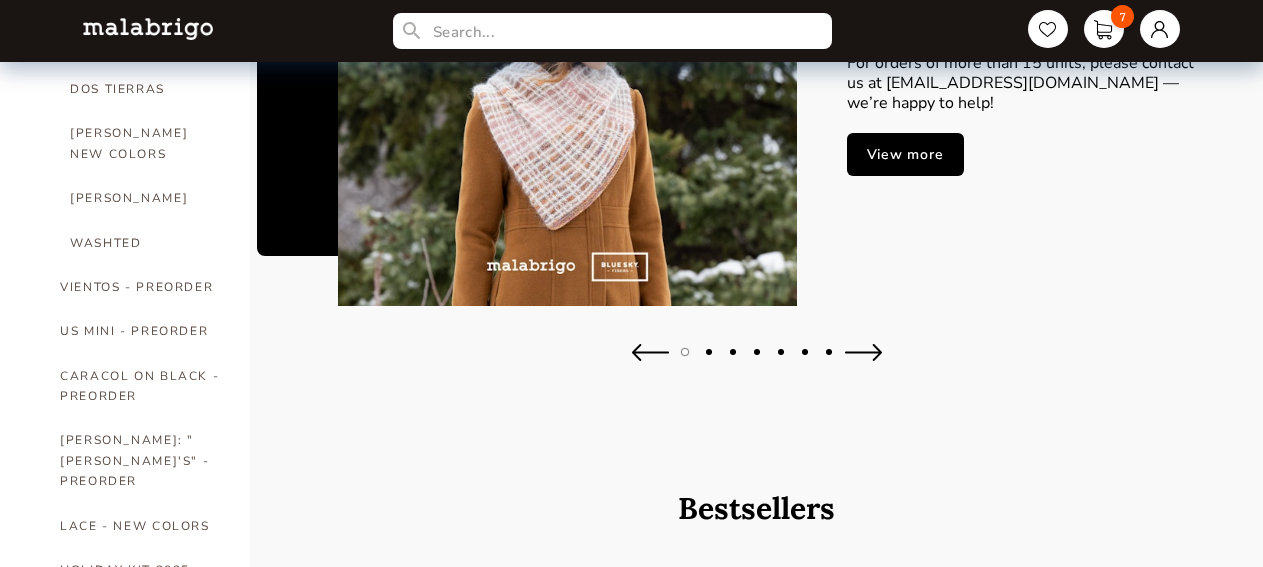click at bounding box center (863, 352) 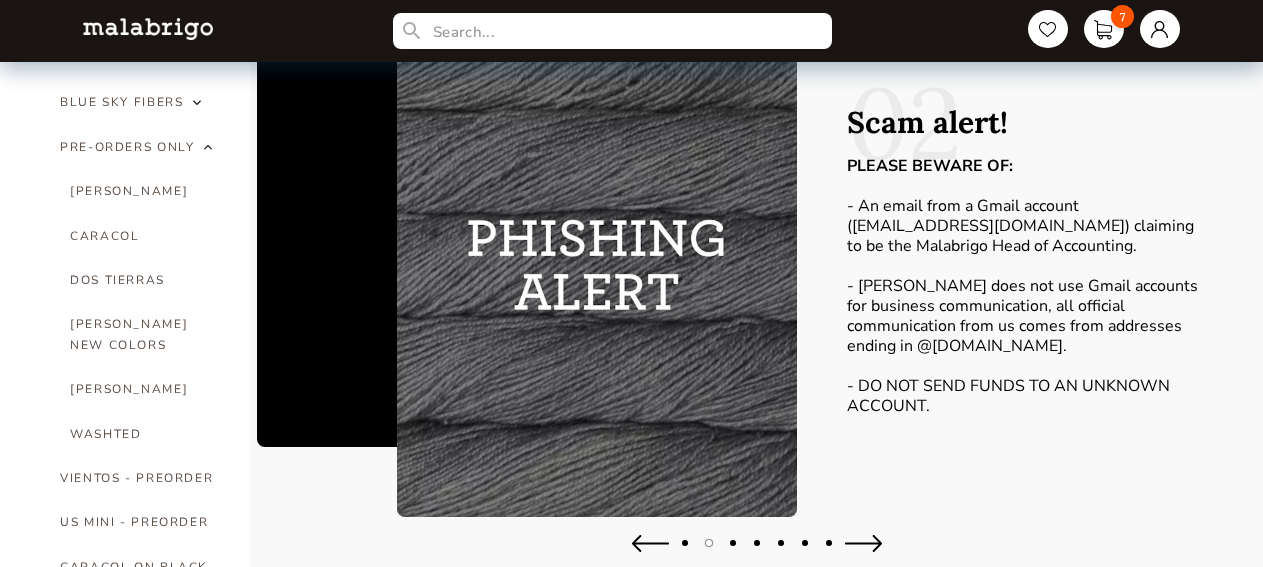 scroll, scrollTop: 102, scrollLeft: 0, axis: vertical 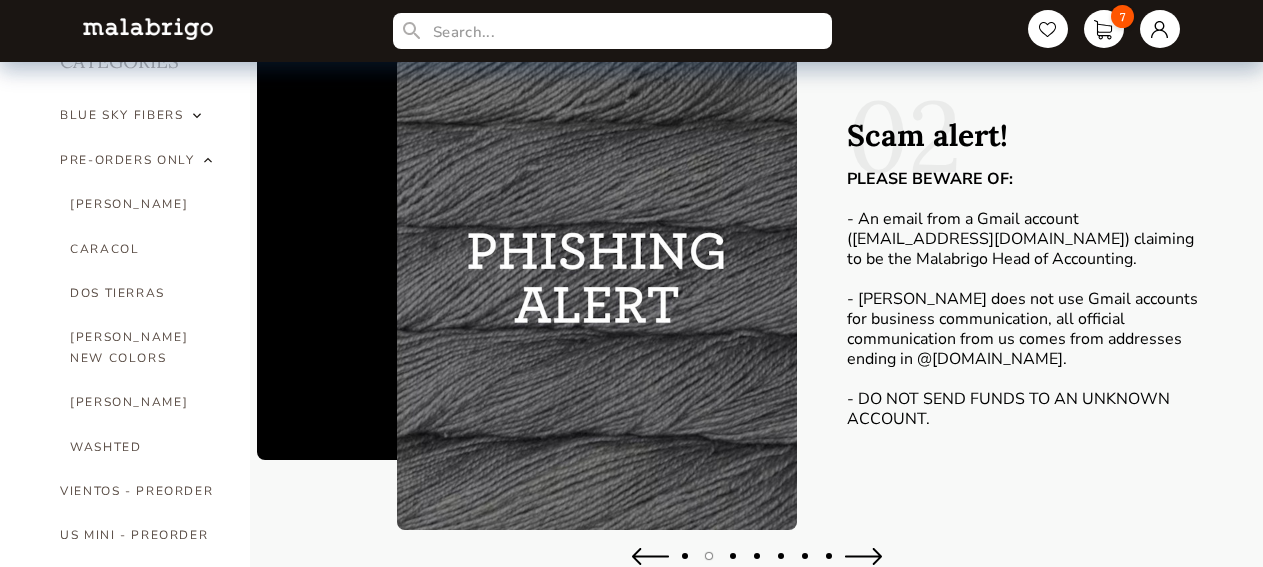 click at bounding box center (863, 556) 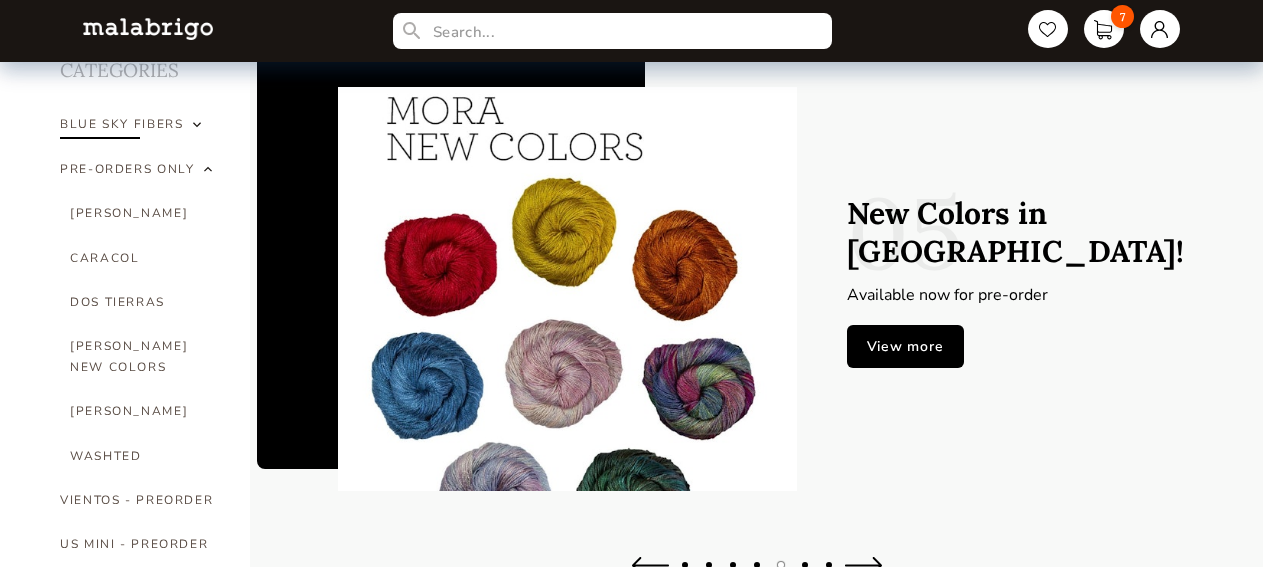 scroll, scrollTop: 102, scrollLeft: 0, axis: vertical 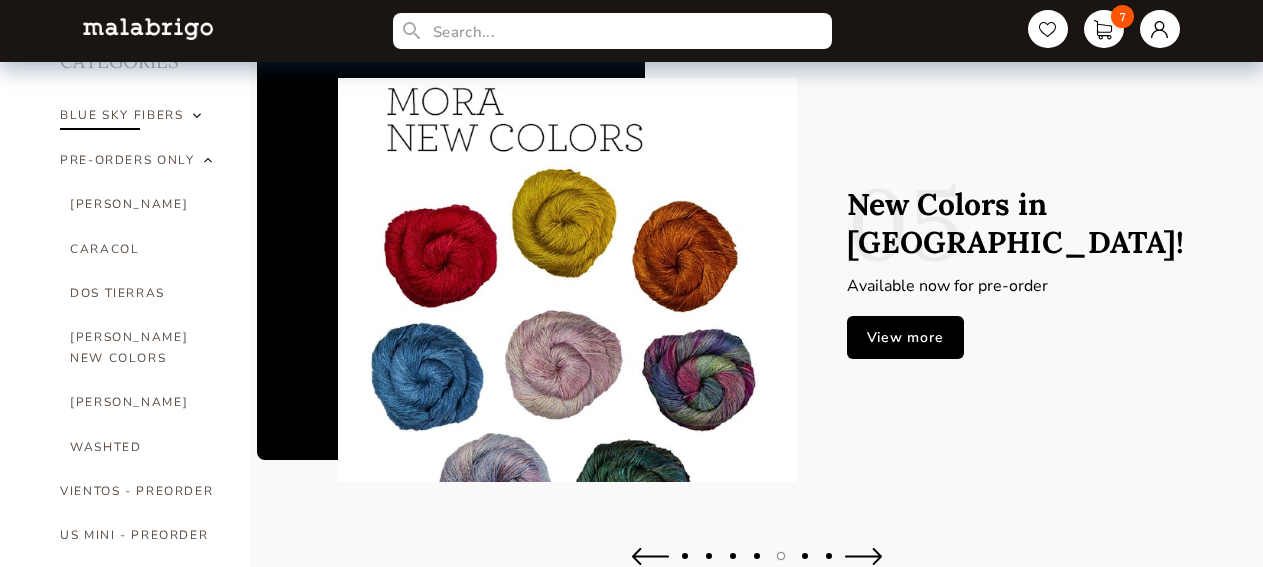click on "BLUE SKY FIBERS" at bounding box center (121, 115) 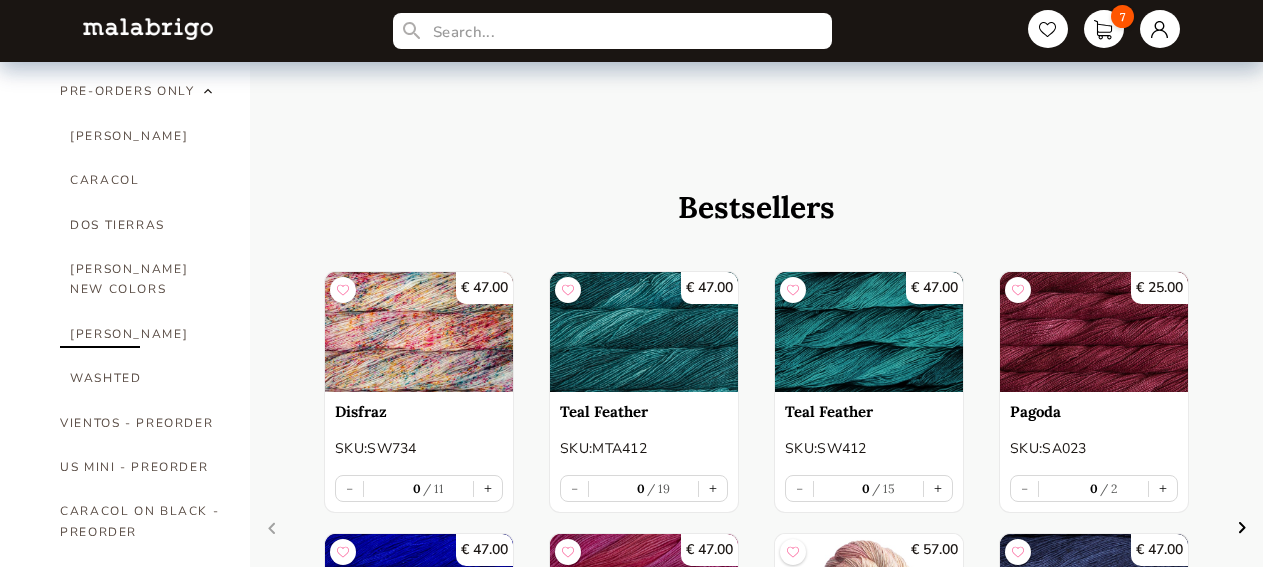 scroll, scrollTop: 612, scrollLeft: 0, axis: vertical 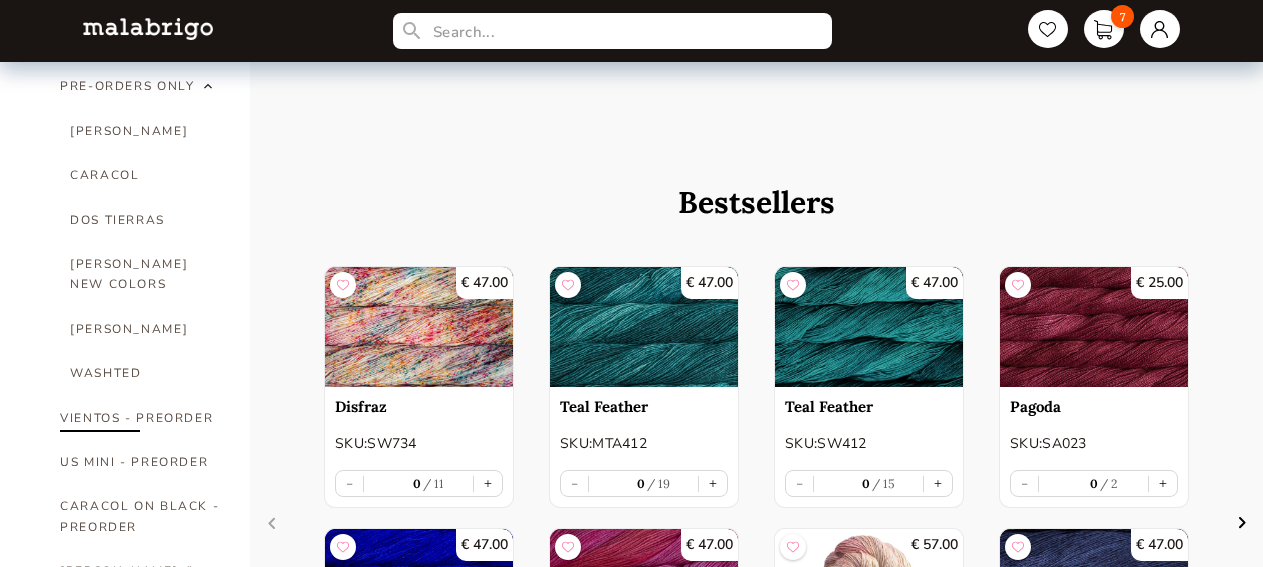 click on "VIENTOS - PREORDER" at bounding box center [140, 418] 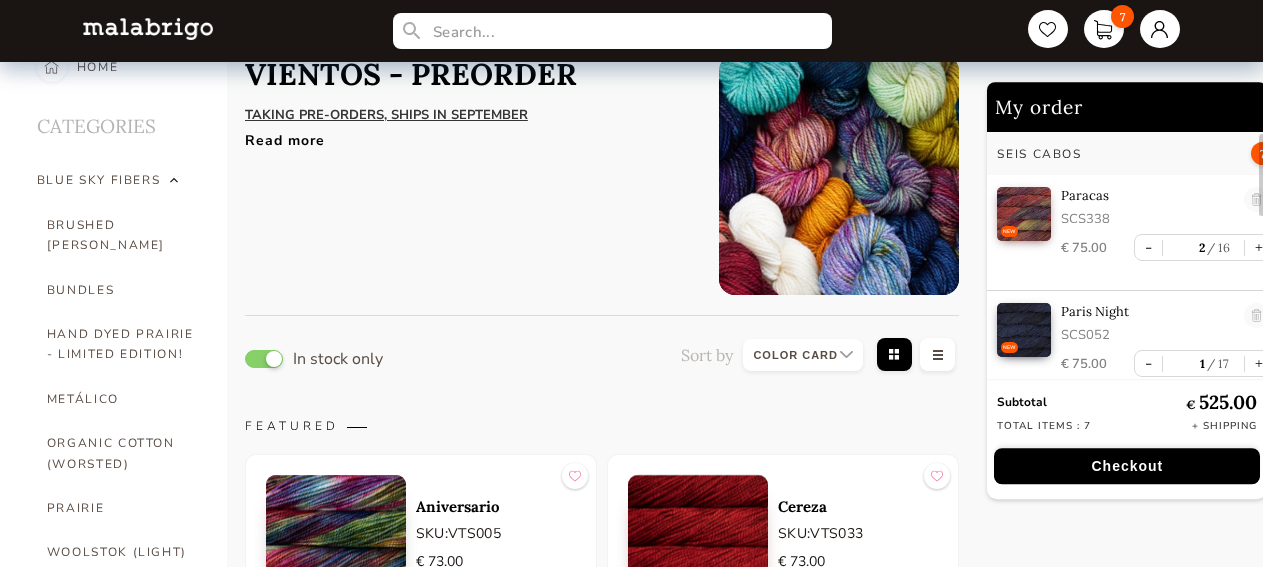 scroll, scrollTop: 0, scrollLeft: 0, axis: both 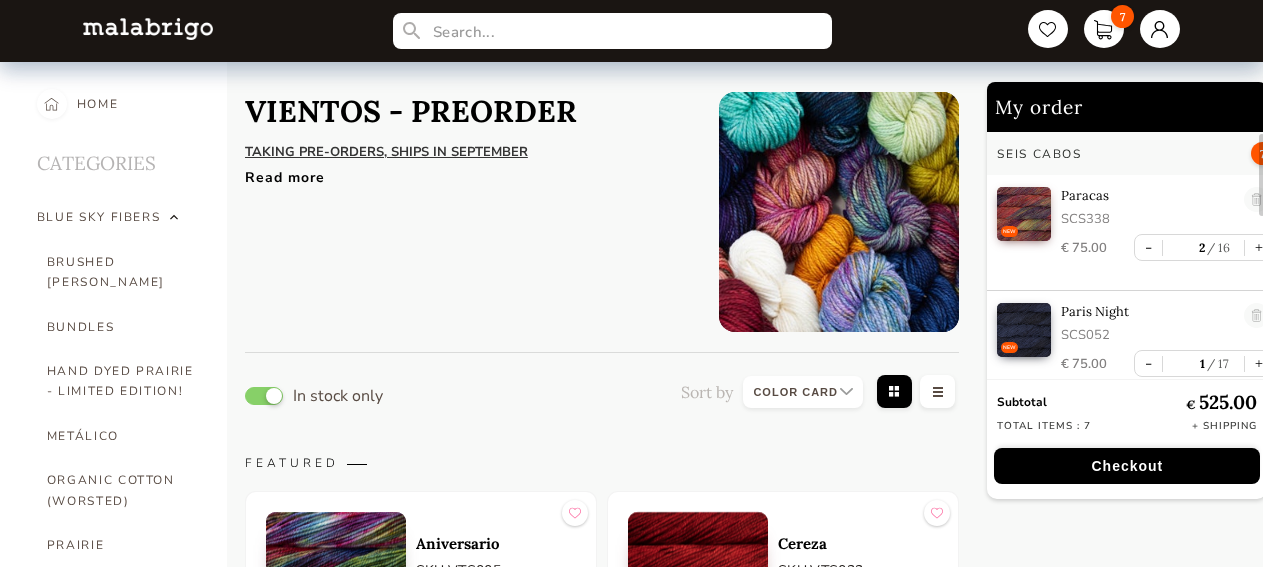 click on "Read more" at bounding box center (467, 172) 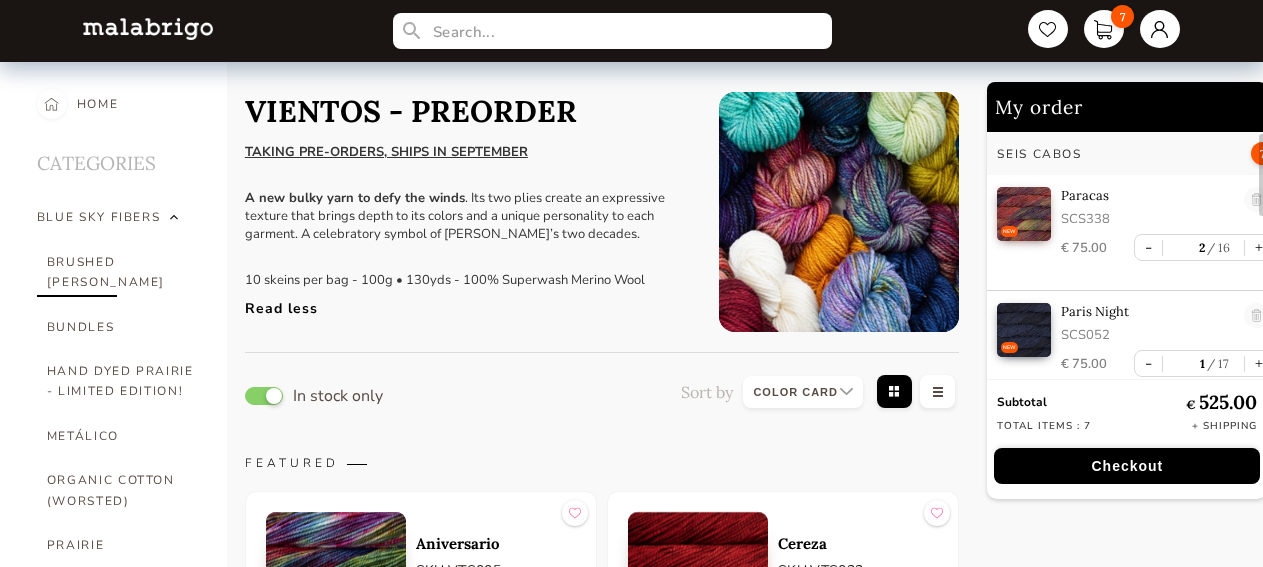 click on "BRUSHED [PERSON_NAME]" at bounding box center (122, 272) 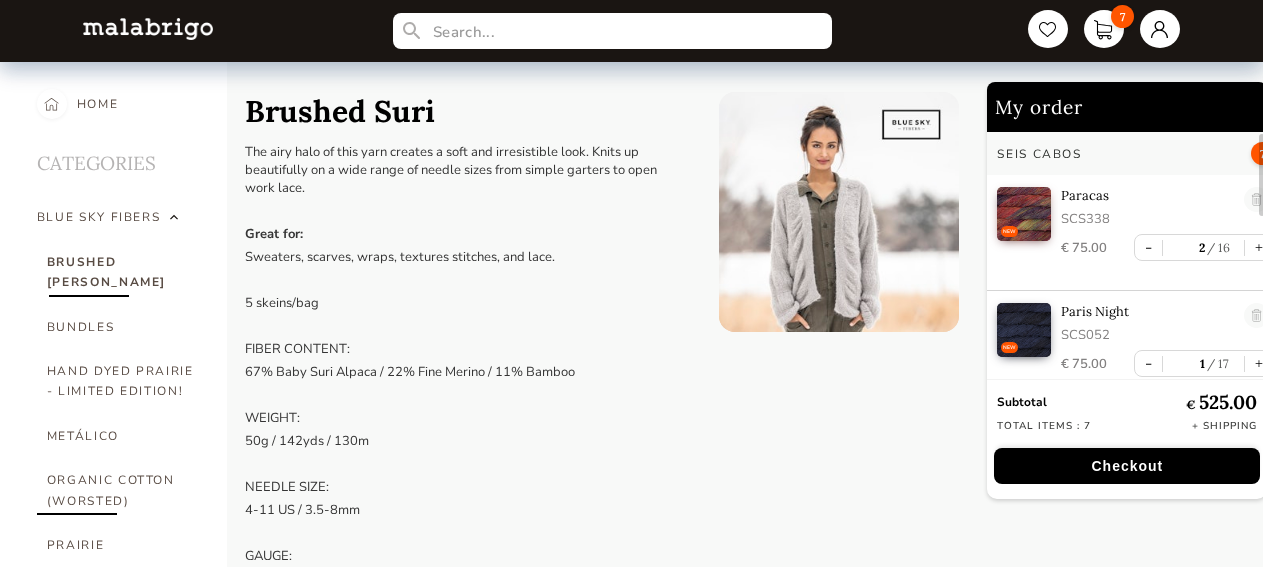click on "ORGANIC COTTON (WORSTED)" at bounding box center (122, 490) 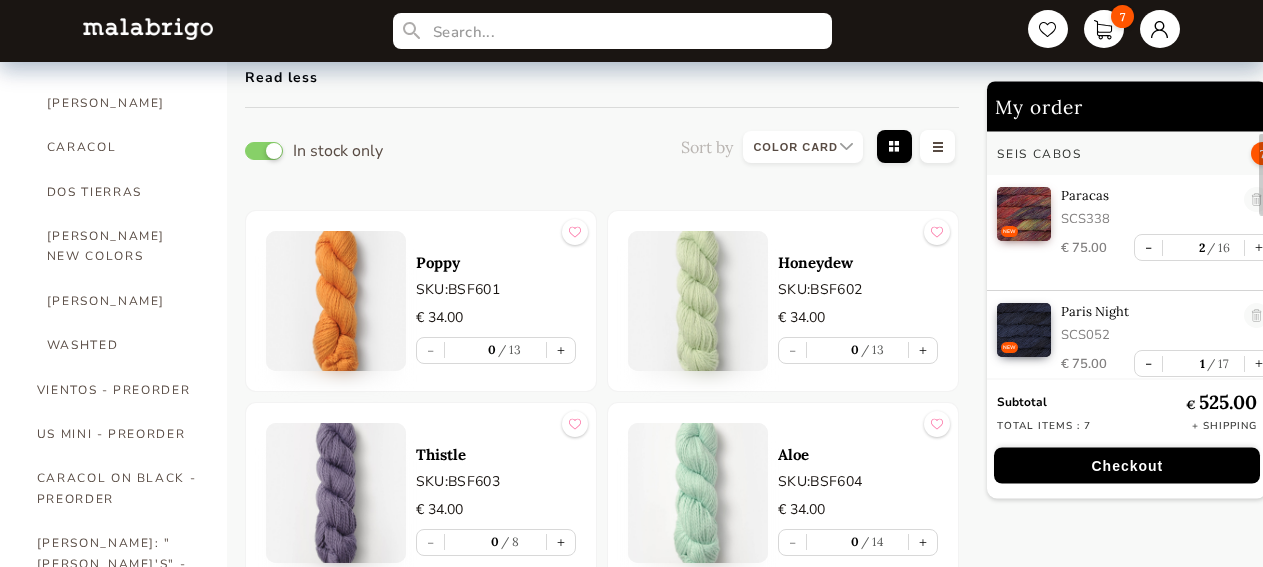 scroll, scrollTop: 714, scrollLeft: 0, axis: vertical 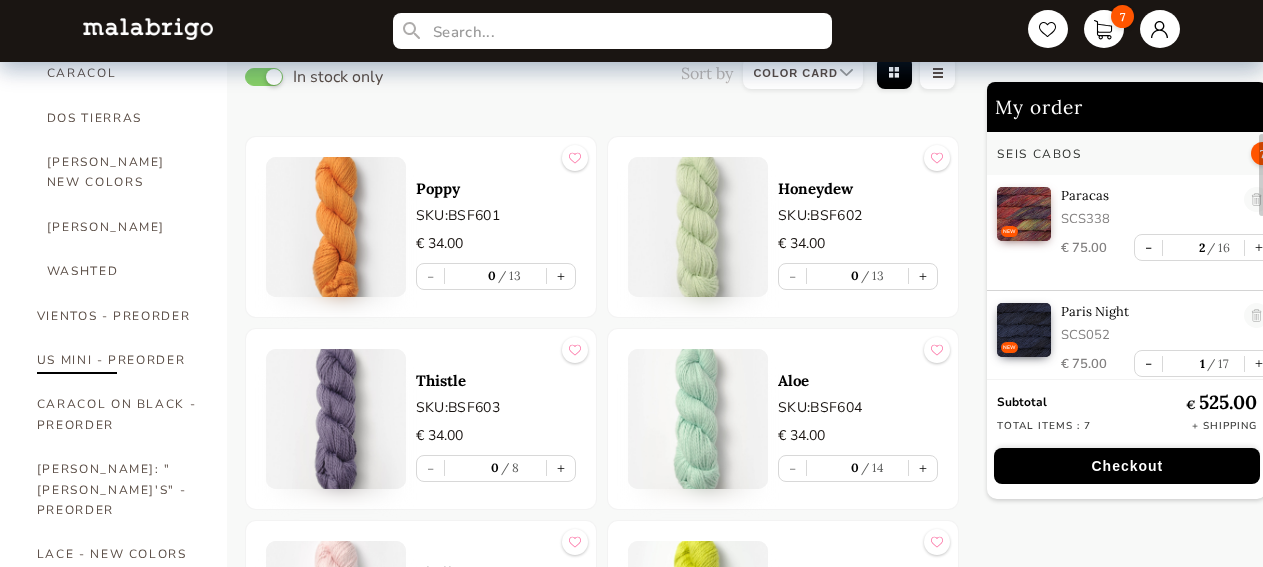 click on "US MINI - PREORDER" at bounding box center (117, 360) 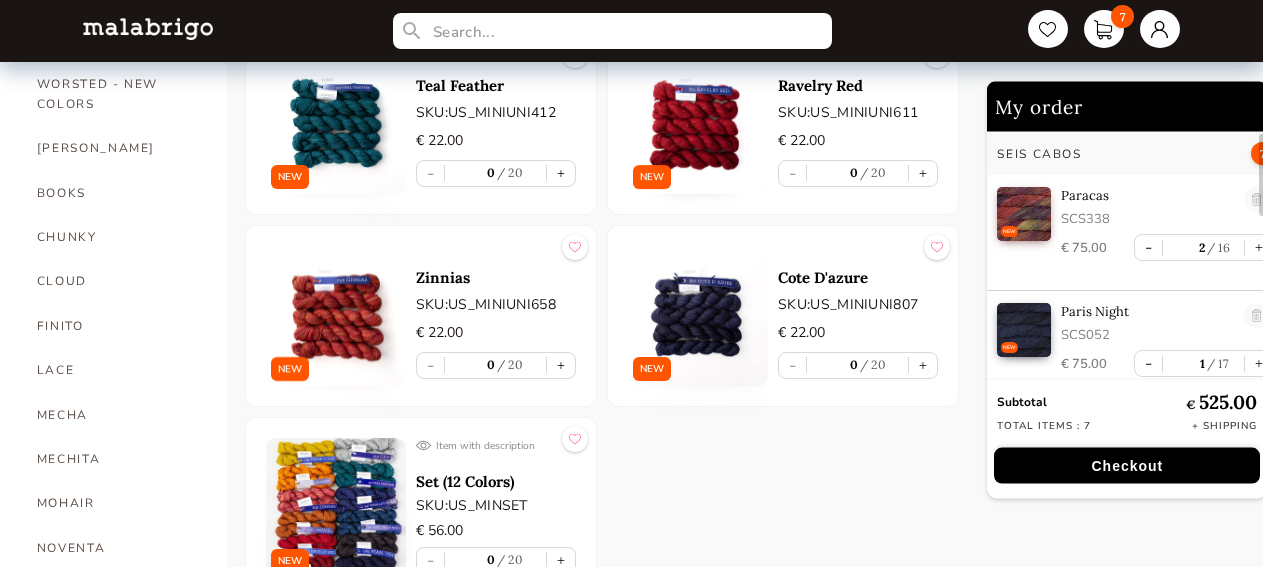 scroll, scrollTop: 1428, scrollLeft: 0, axis: vertical 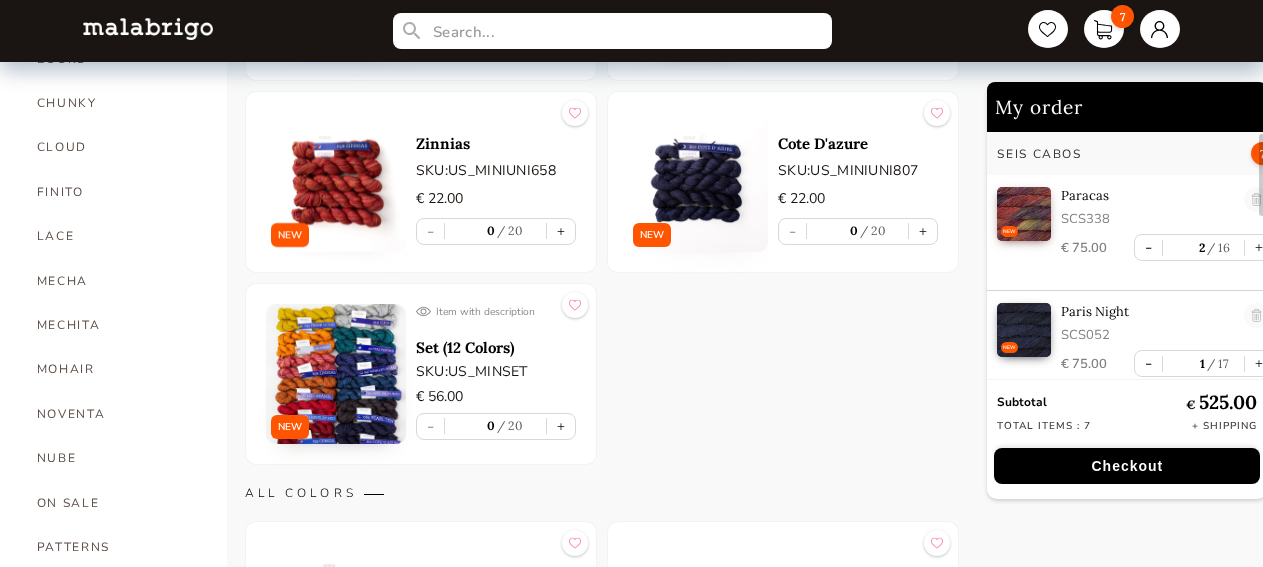 click at bounding box center (336, 374) 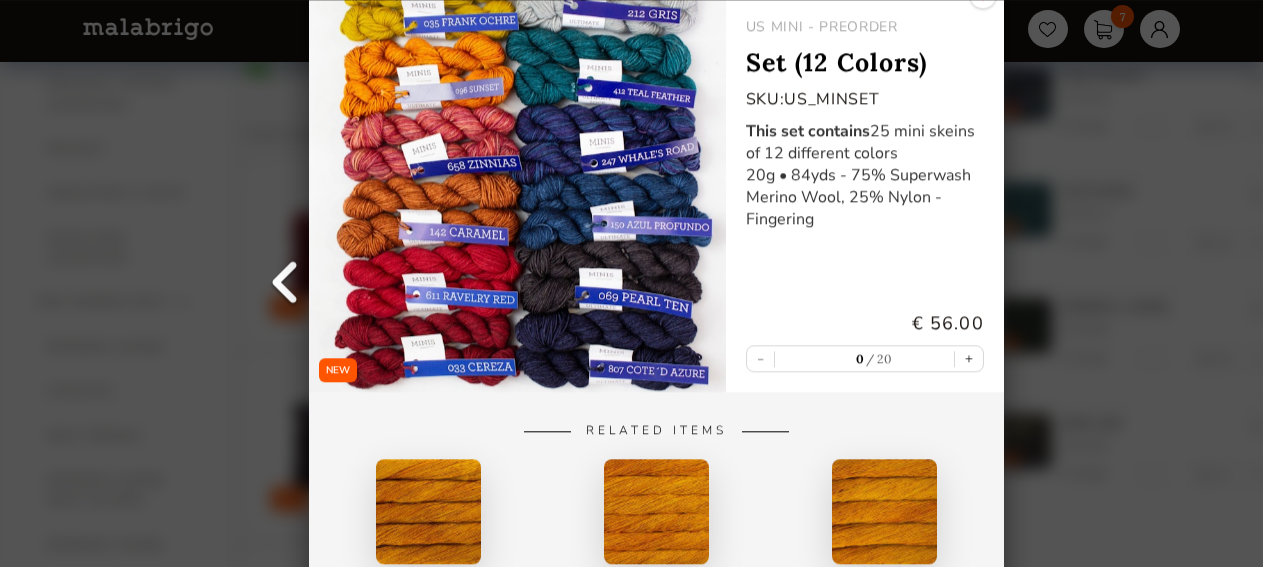 scroll, scrollTop: 306, scrollLeft: 0, axis: vertical 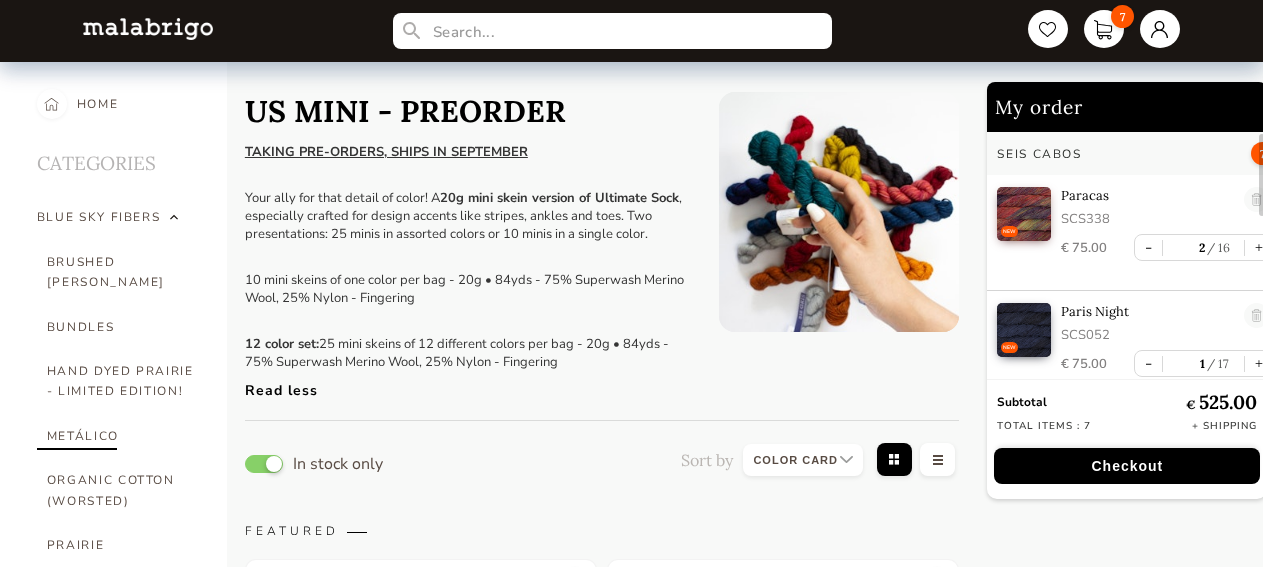 click on "METÁLICO" at bounding box center [122, 436] 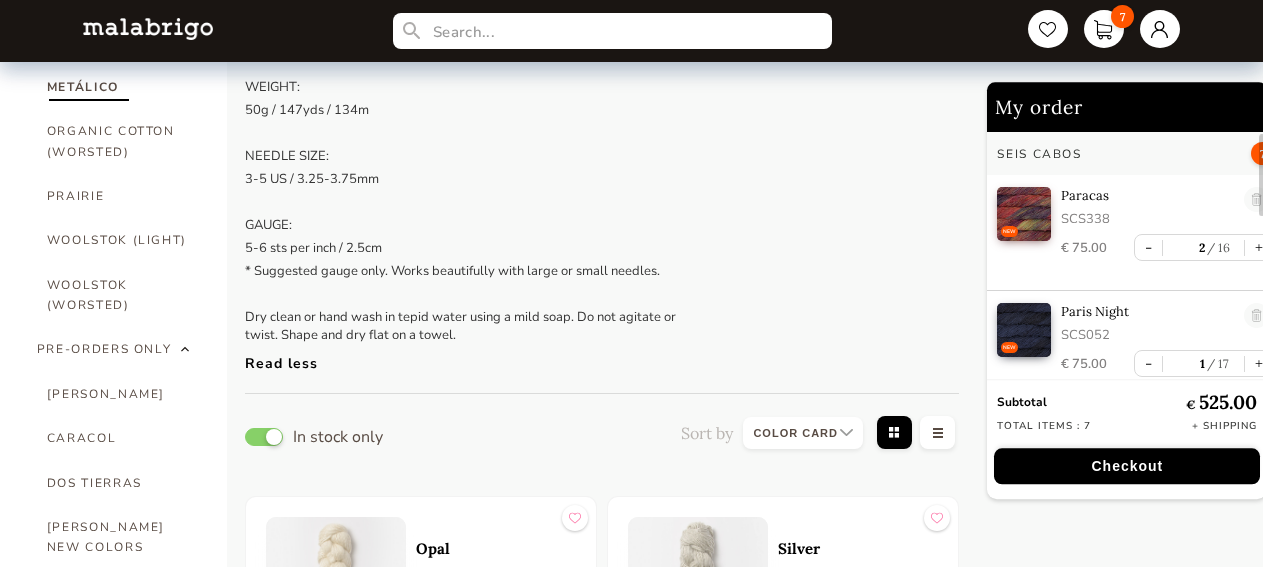 scroll, scrollTop: 0, scrollLeft: 0, axis: both 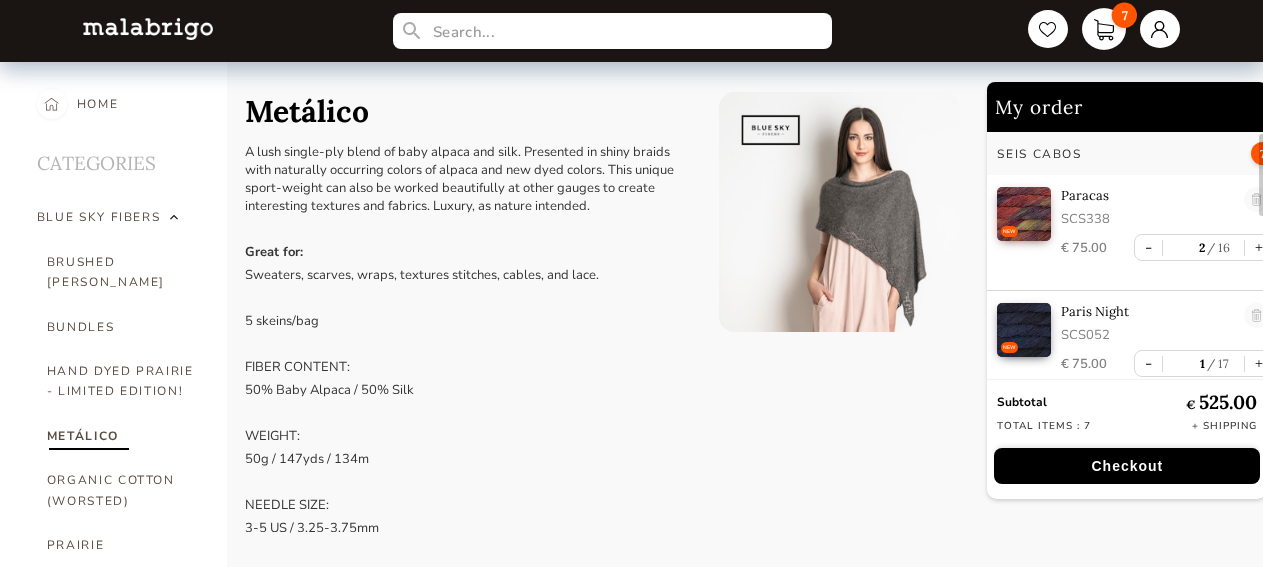 click on "7" at bounding box center (1104, 29) 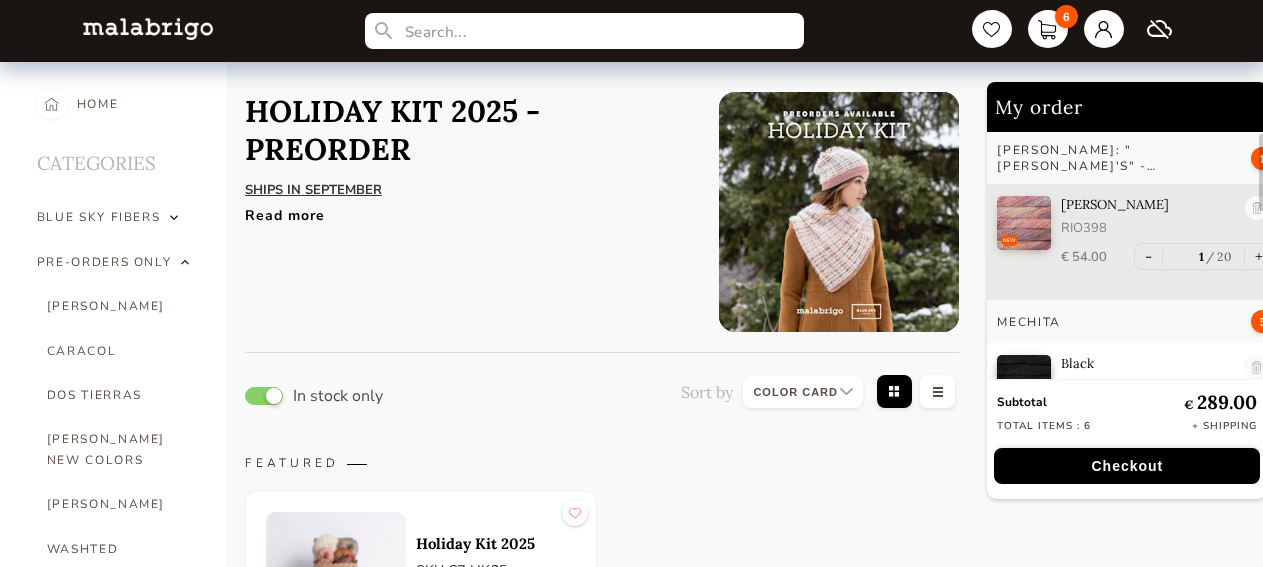 select on "INDEX" 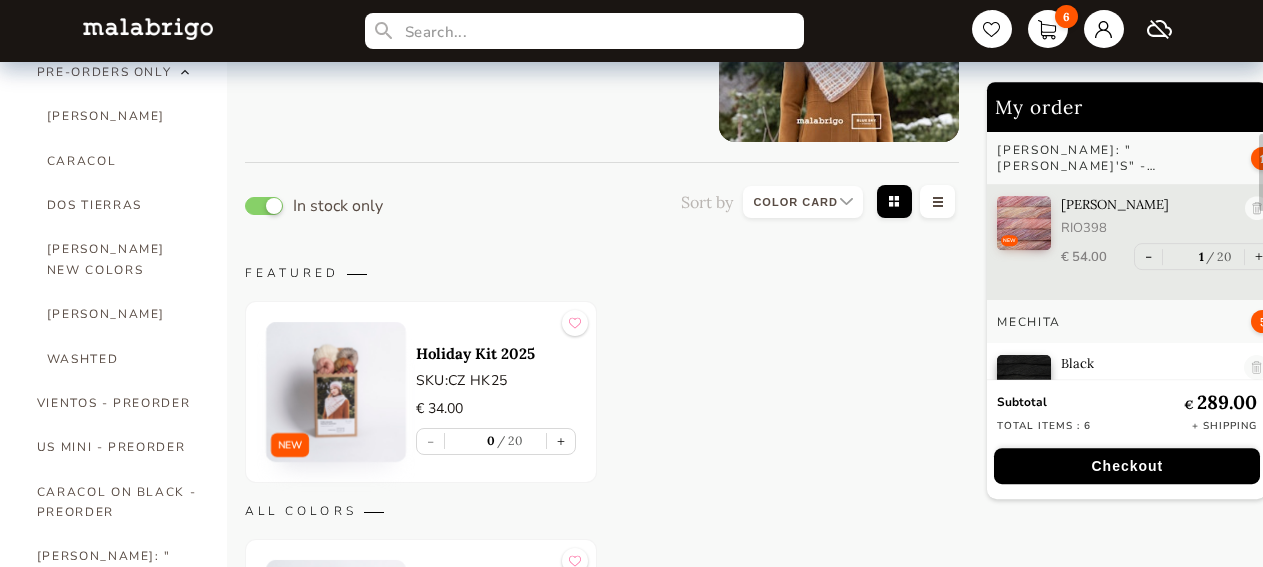 scroll, scrollTop: 0, scrollLeft: 0, axis: both 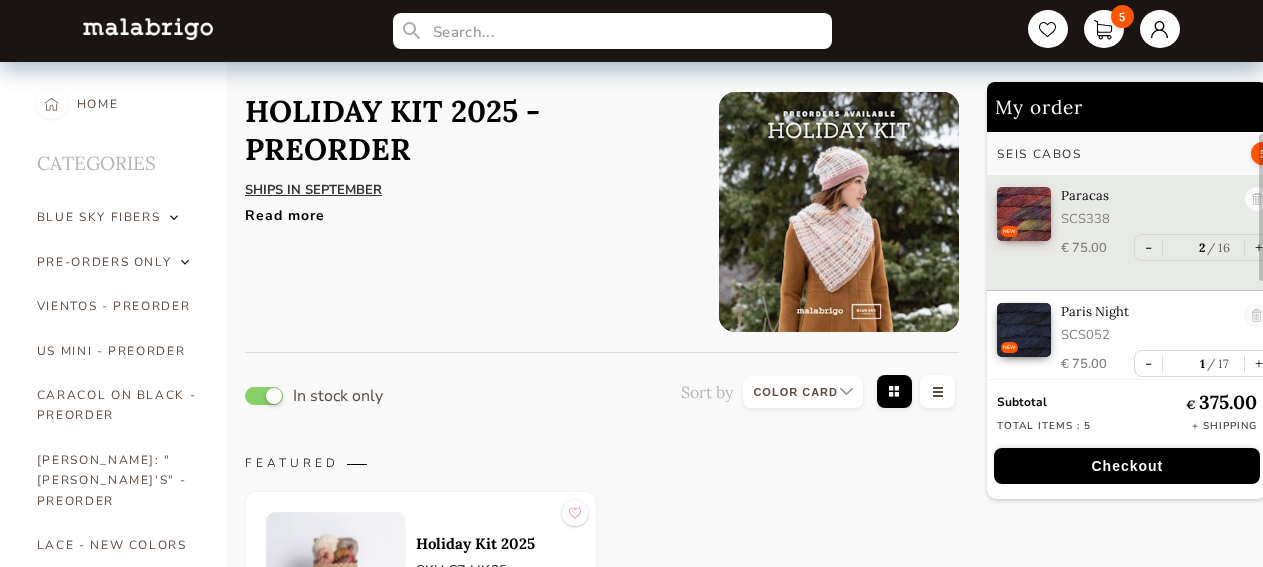 type on "2" 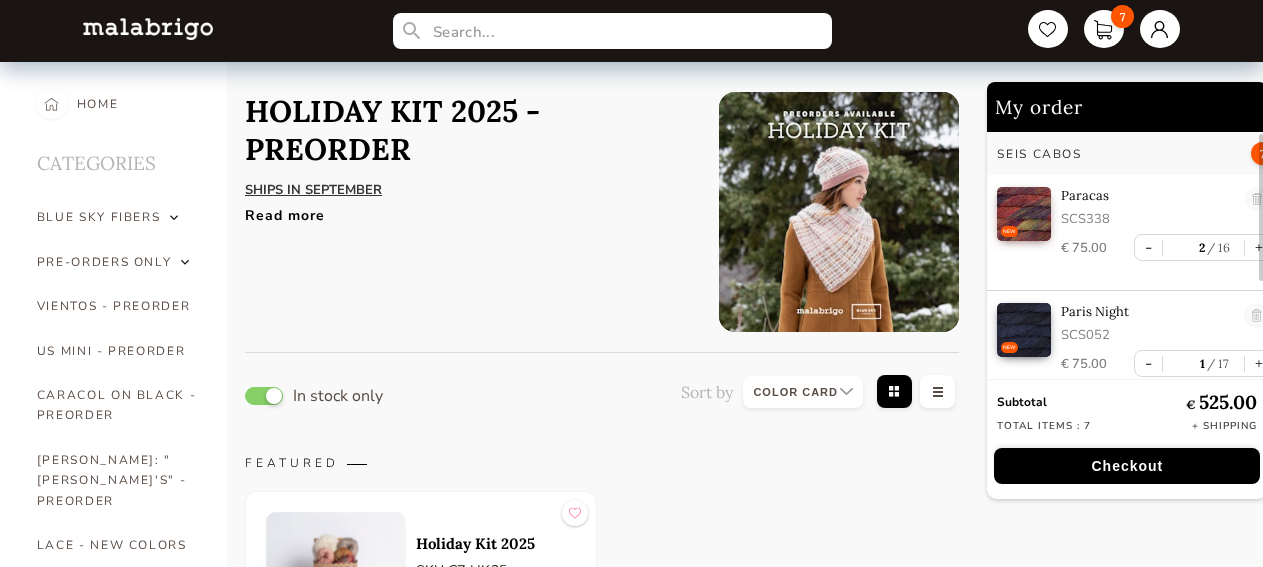 scroll, scrollTop: 17, scrollLeft: 0, axis: vertical 